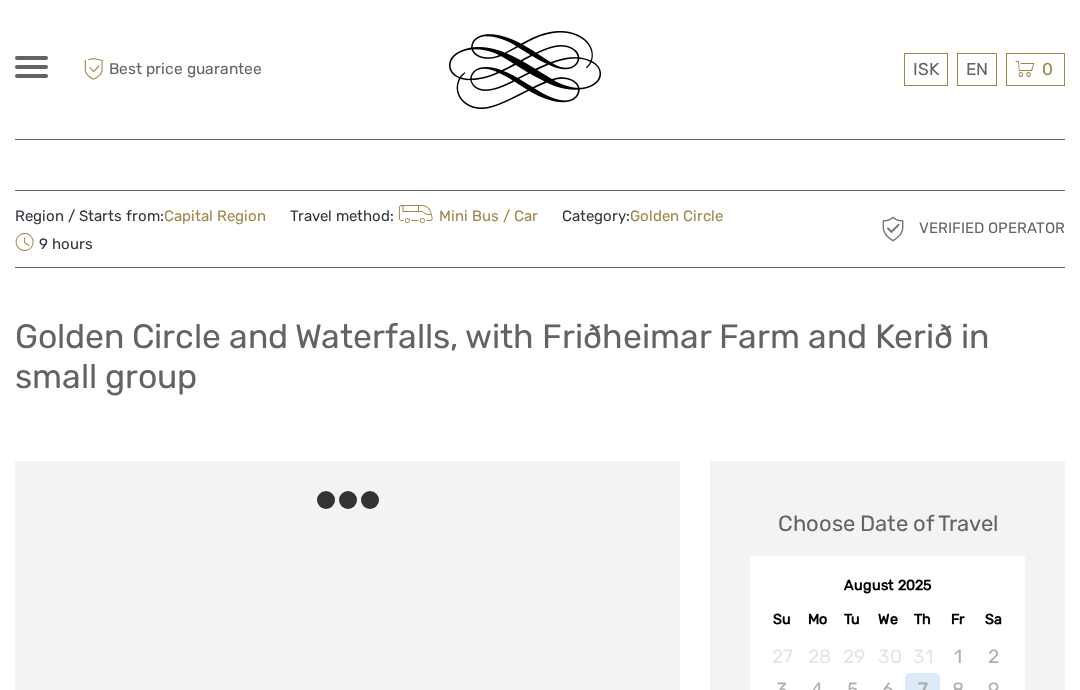 scroll, scrollTop: 0, scrollLeft: 0, axis: both 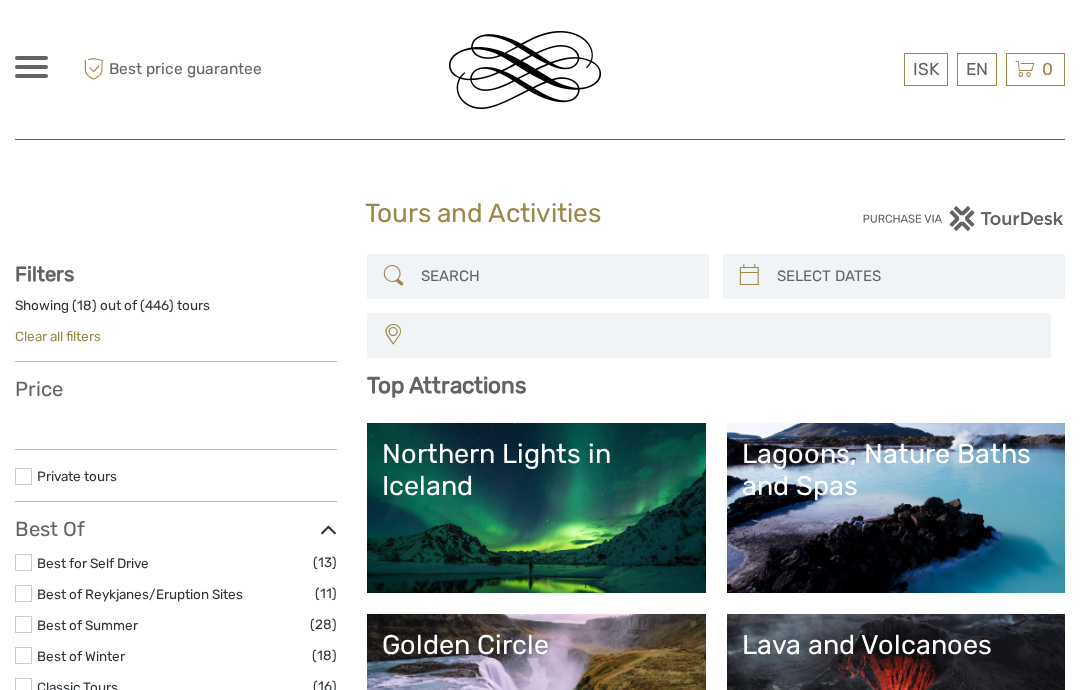 select 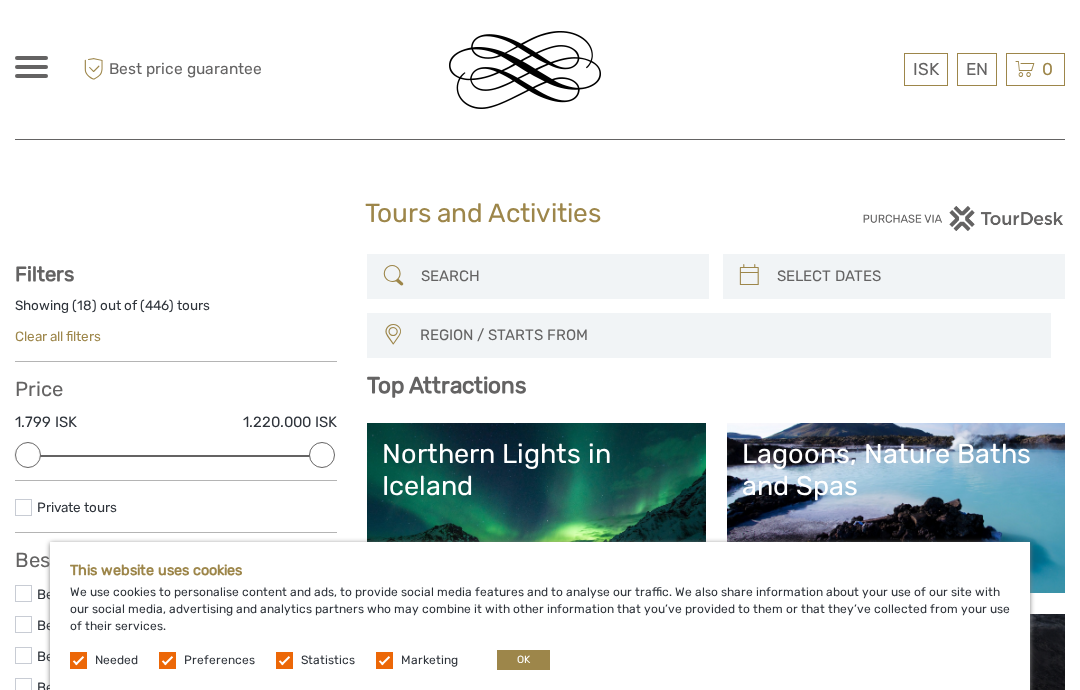 scroll, scrollTop: 0, scrollLeft: 0, axis: both 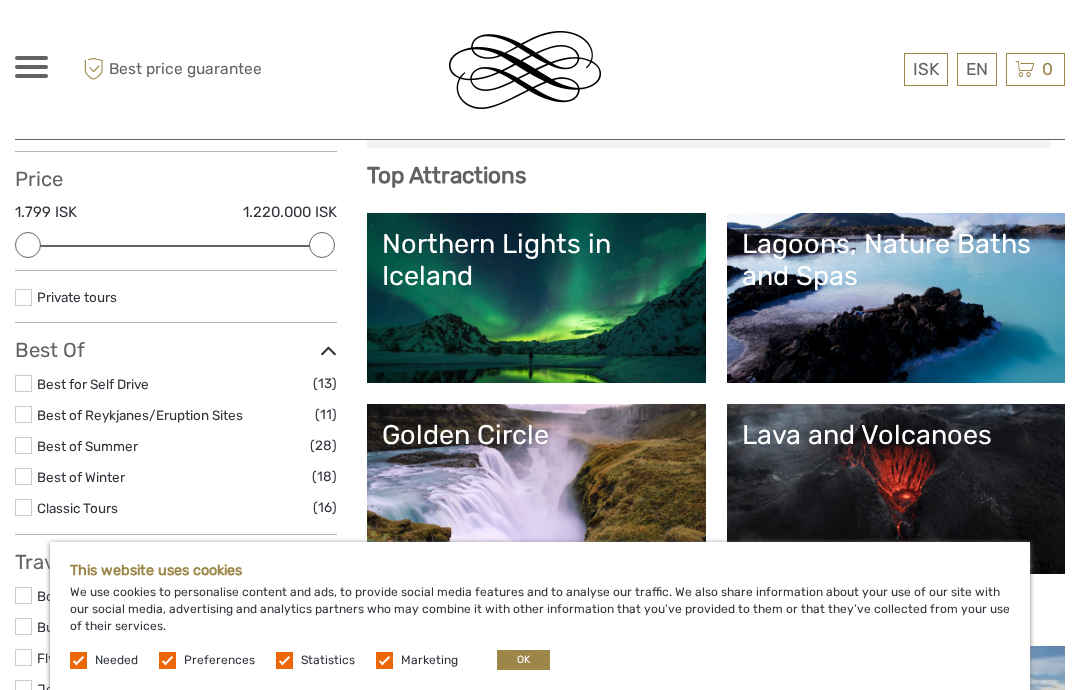 click at bounding box center (384, 660) 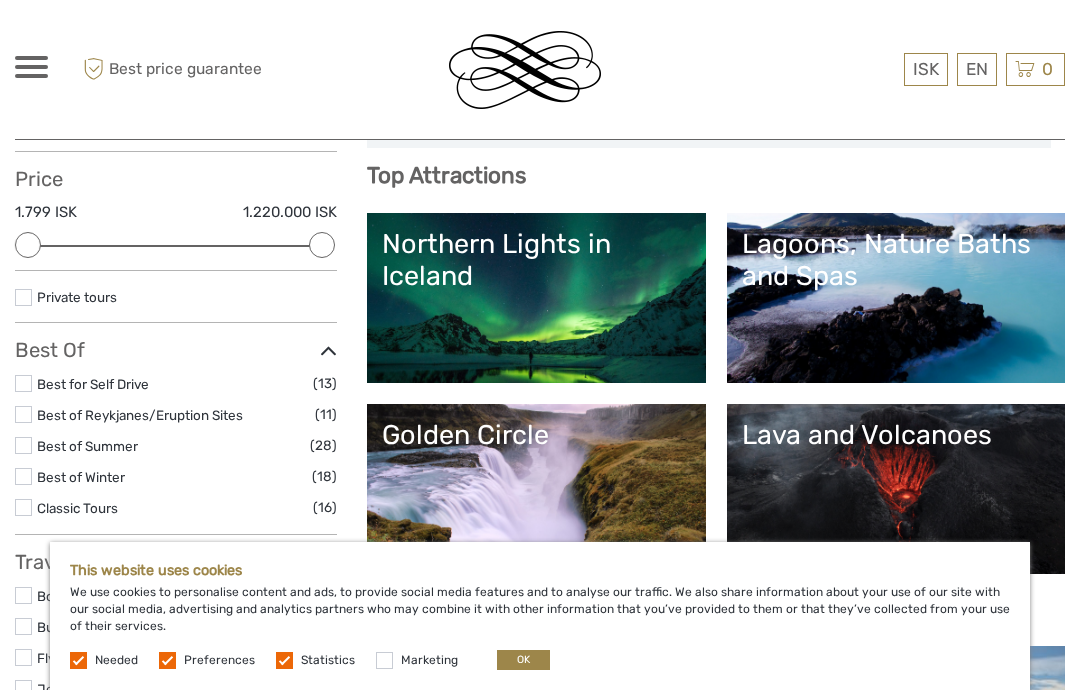 click at bounding box center [284, 660] 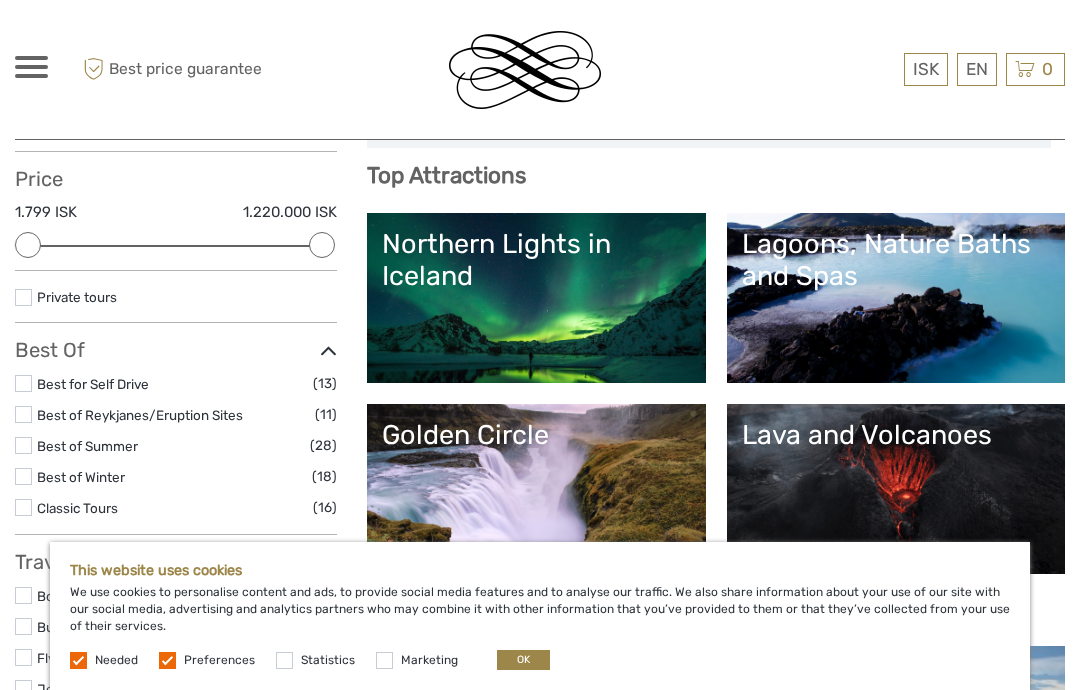 click at bounding box center (167, 660) 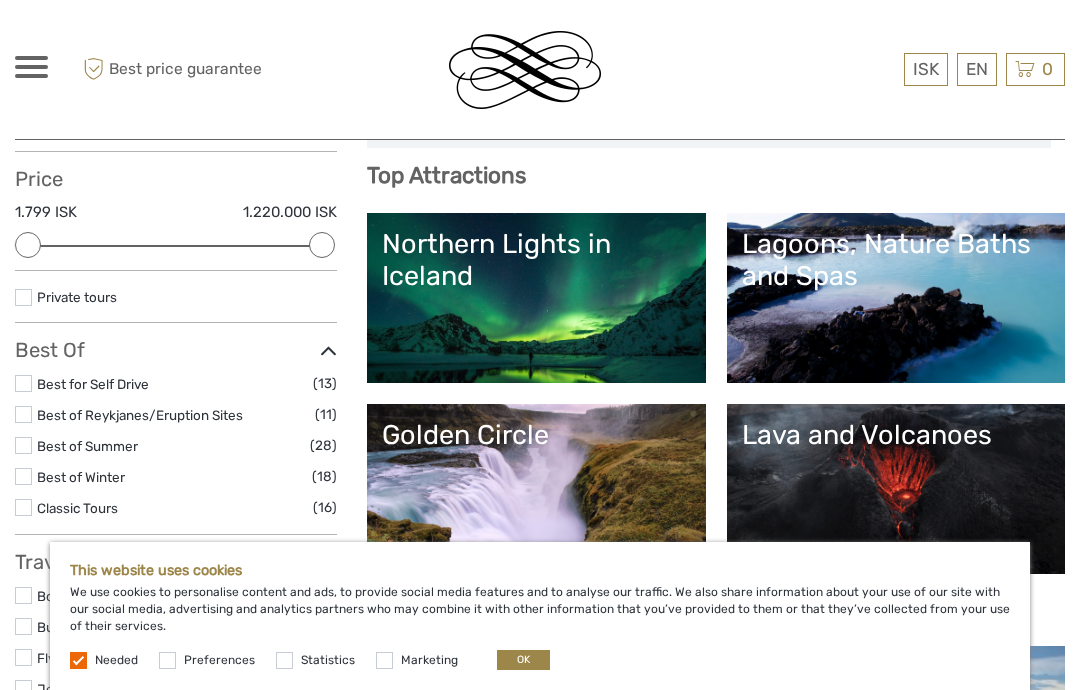 click on "OK" at bounding box center [523, 660] 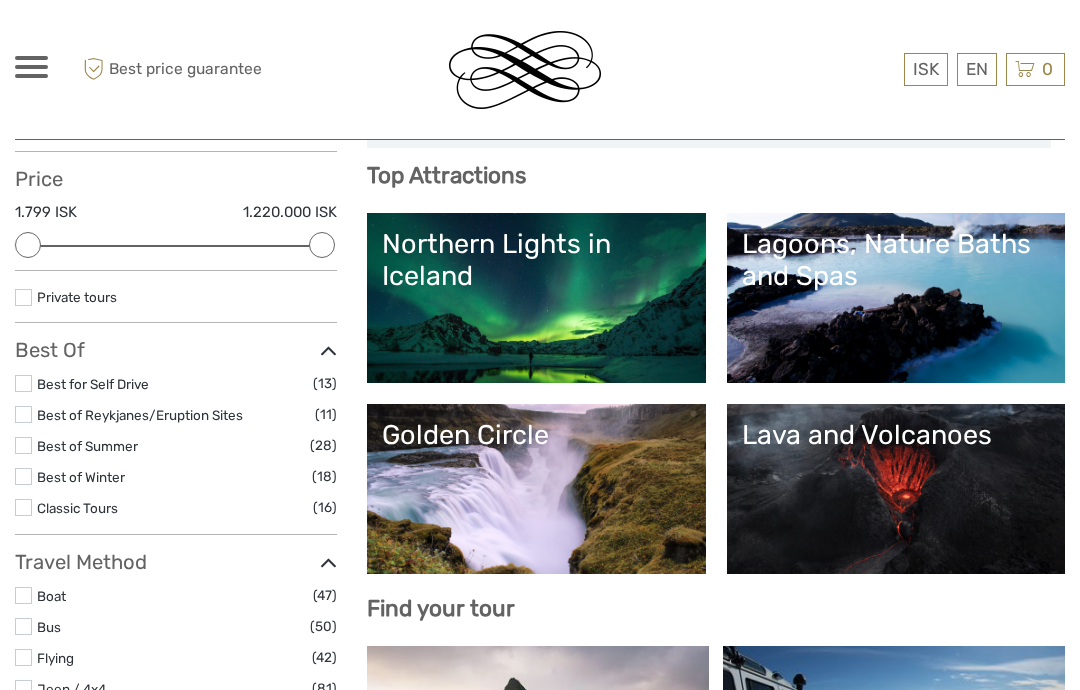 click on "Golden Circle" at bounding box center [536, 489] 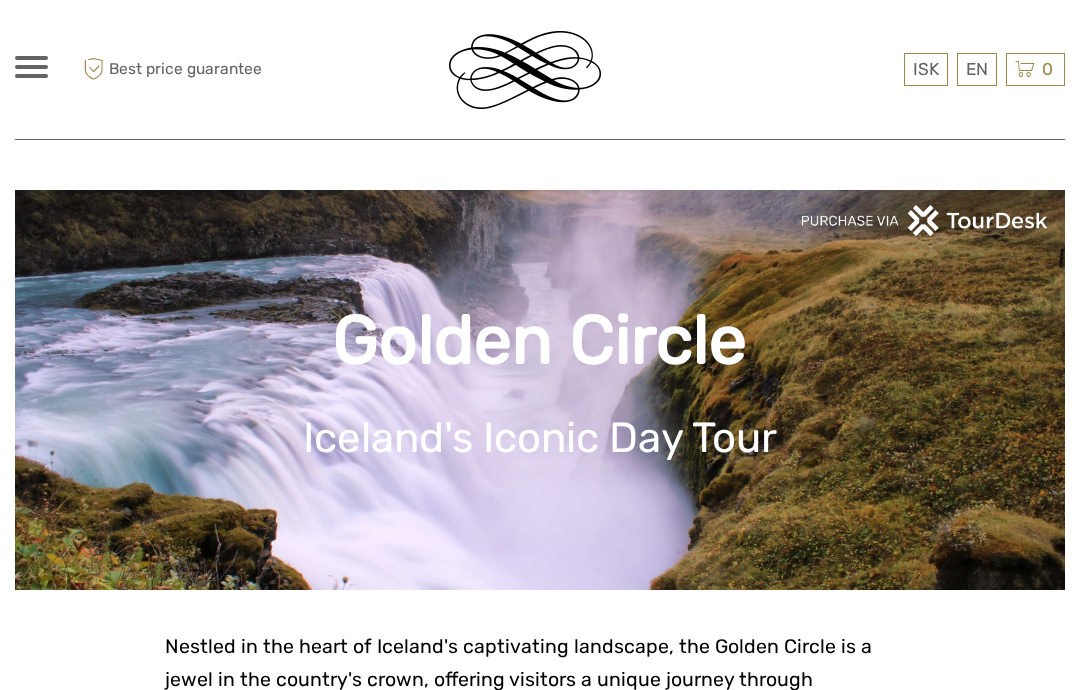 scroll, scrollTop: 0, scrollLeft: 0, axis: both 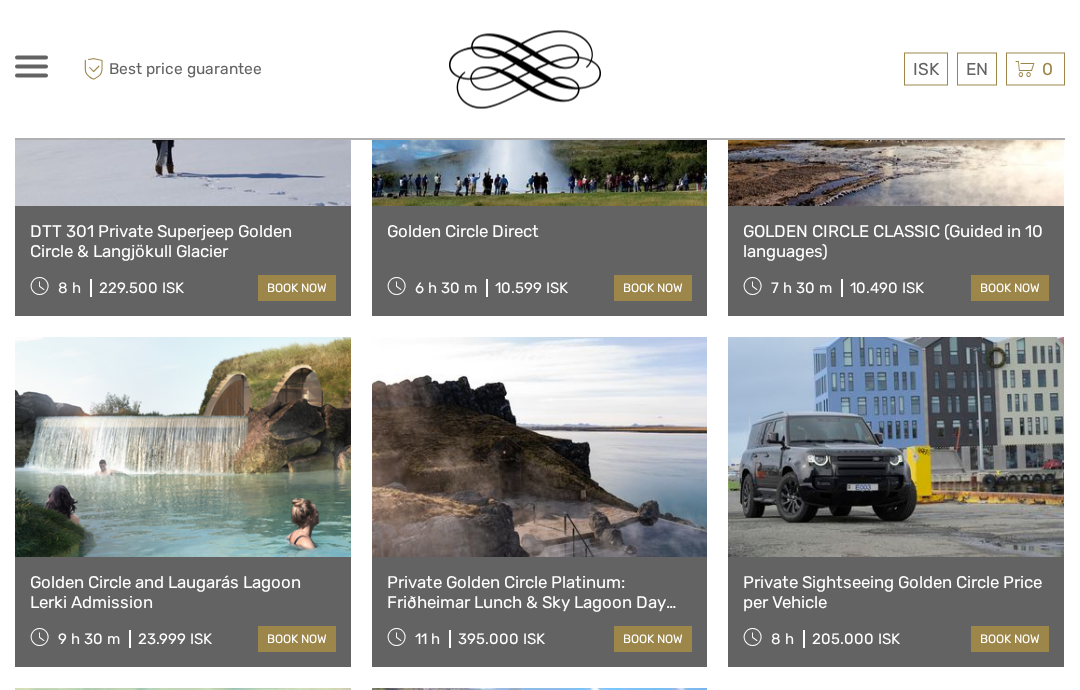 click on "Private Sightseeing Golden Circle Price per Vehicle" at bounding box center [896, 593] 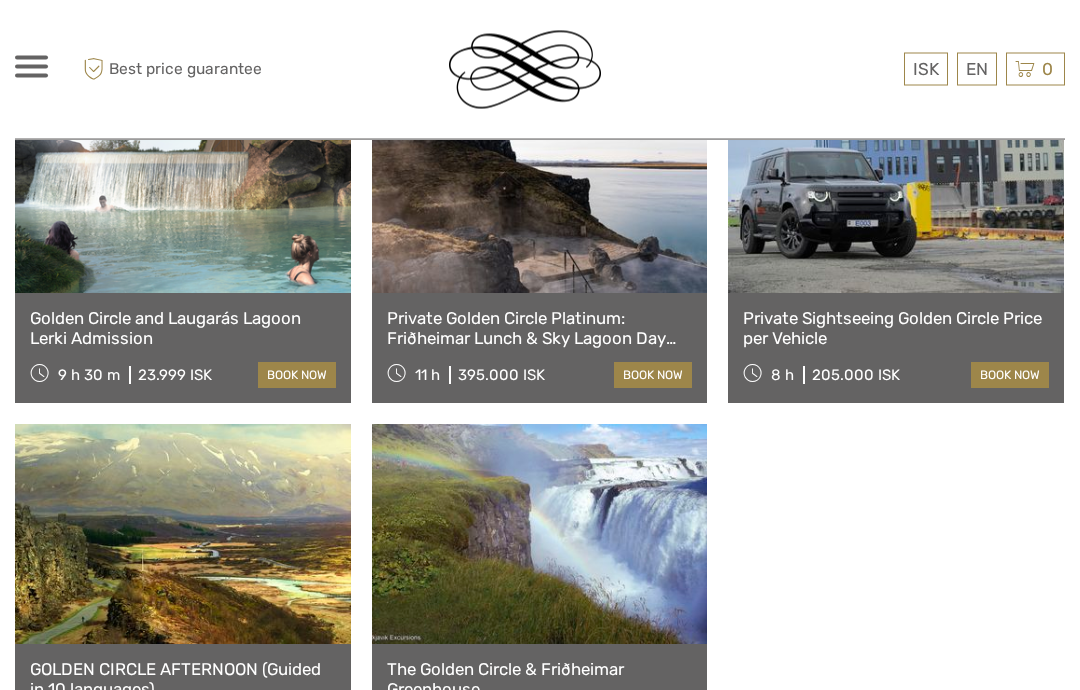 scroll, scrollTop: 1806, scrollLeft: 0, axis: vertical 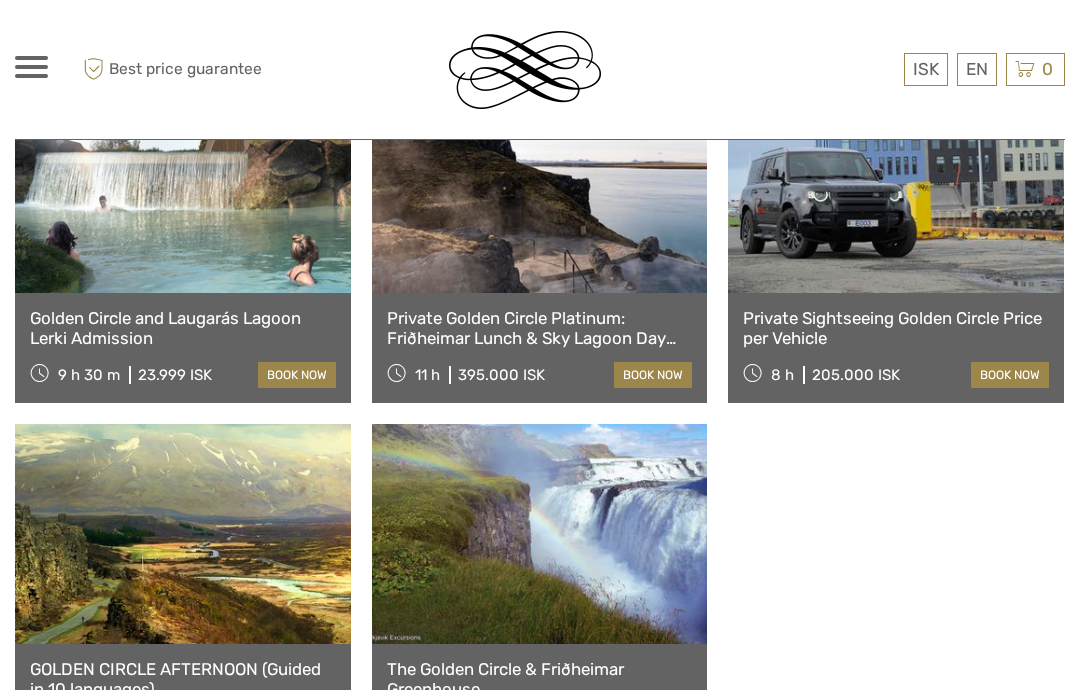 click on "The Golden Circle & Friðheimar Greenhouse" at bounding box center [540, 679] 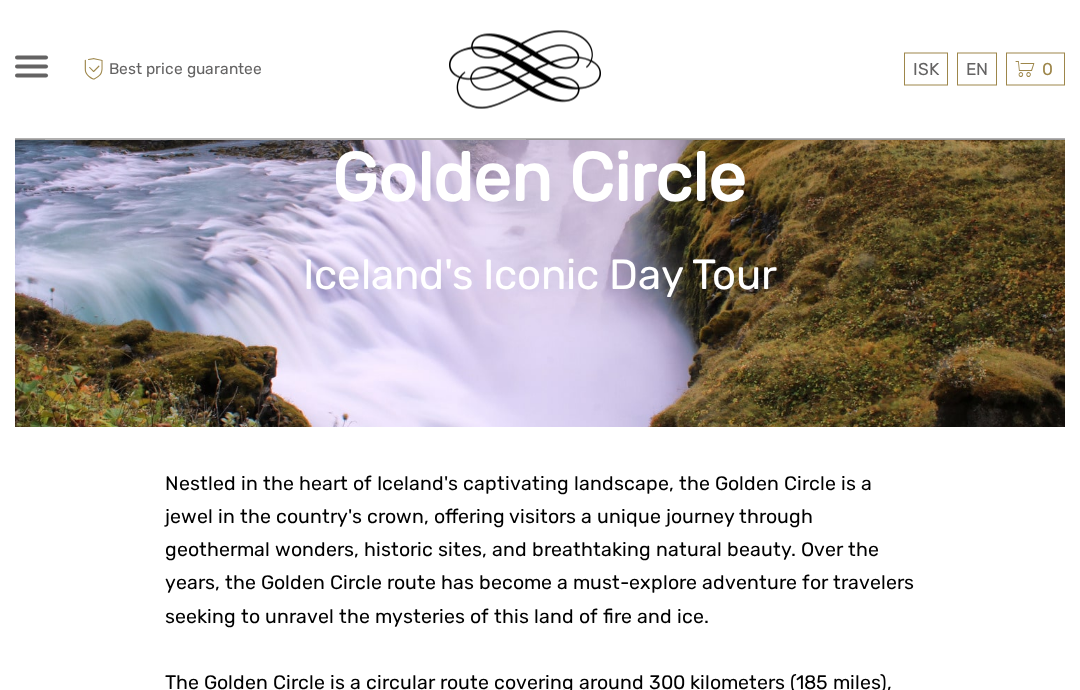 scroll, scrollTop: 0, scrollLeft: 0, axis: both 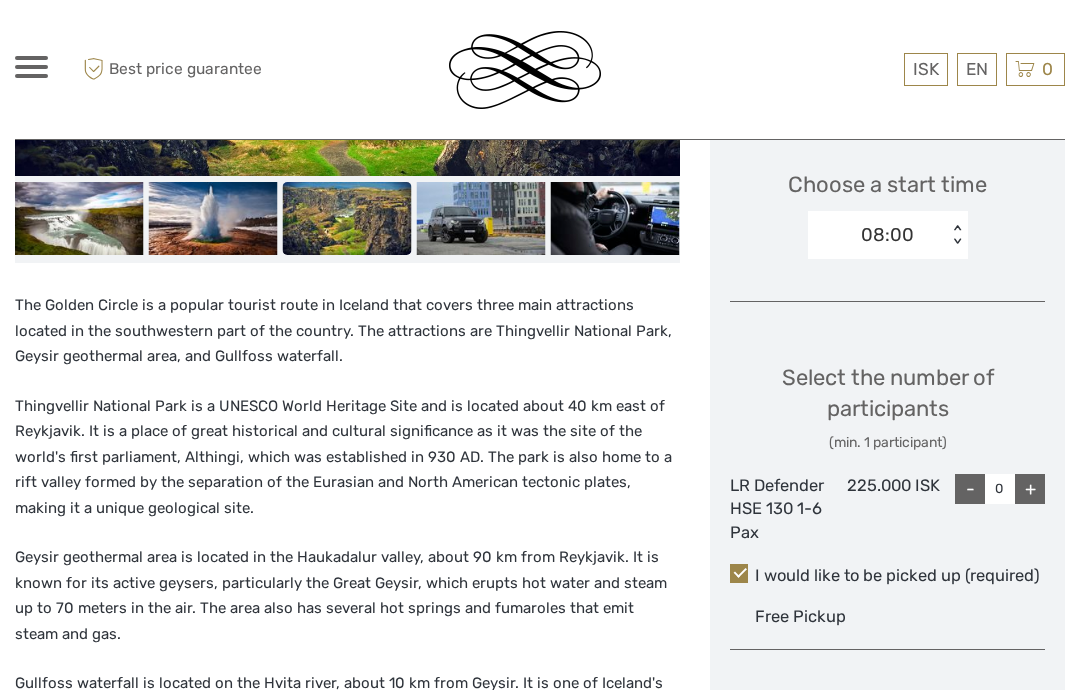 click on "+" at bounding box center (1030, 489) 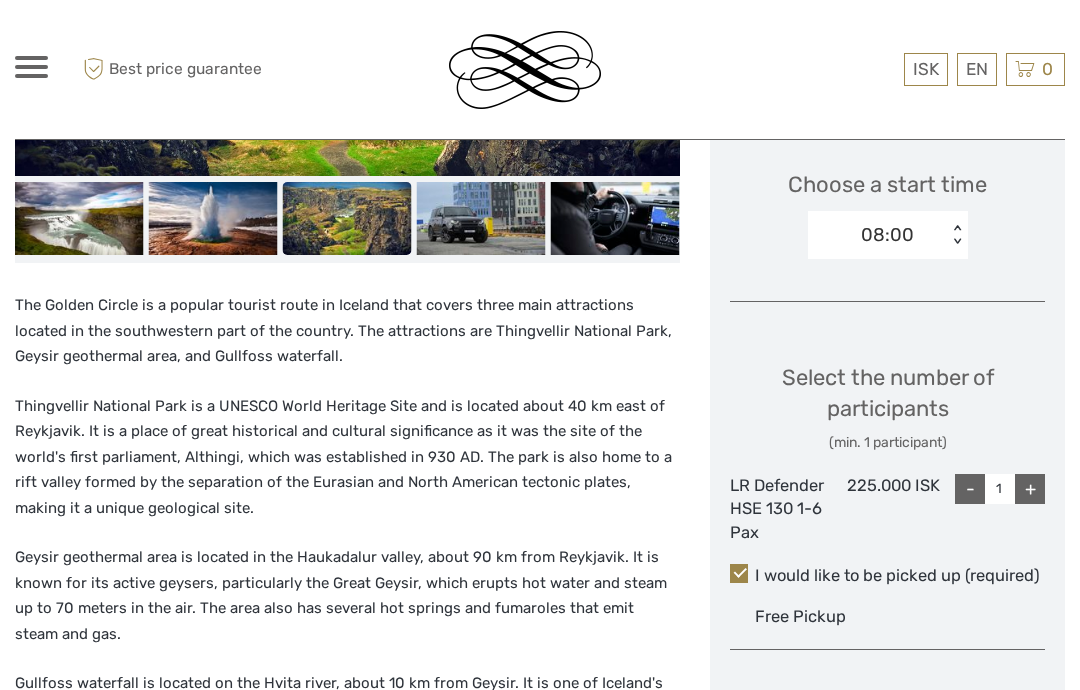 click on "+" at bounding box center [1030, 489] 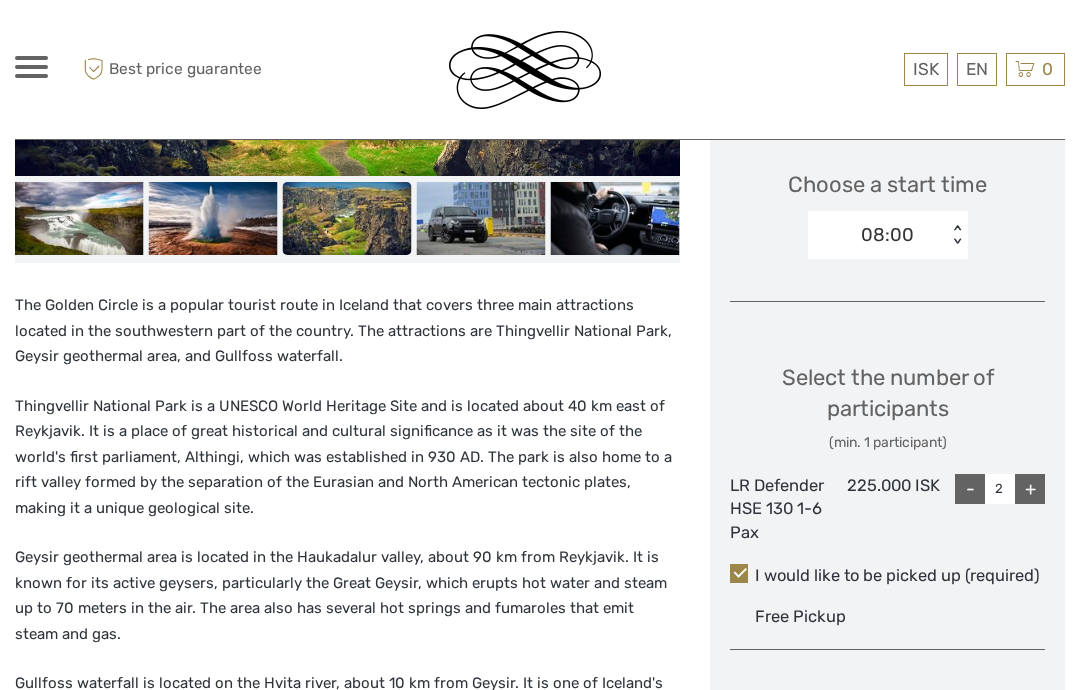 click on "+" at bounding box center [1030, 489] 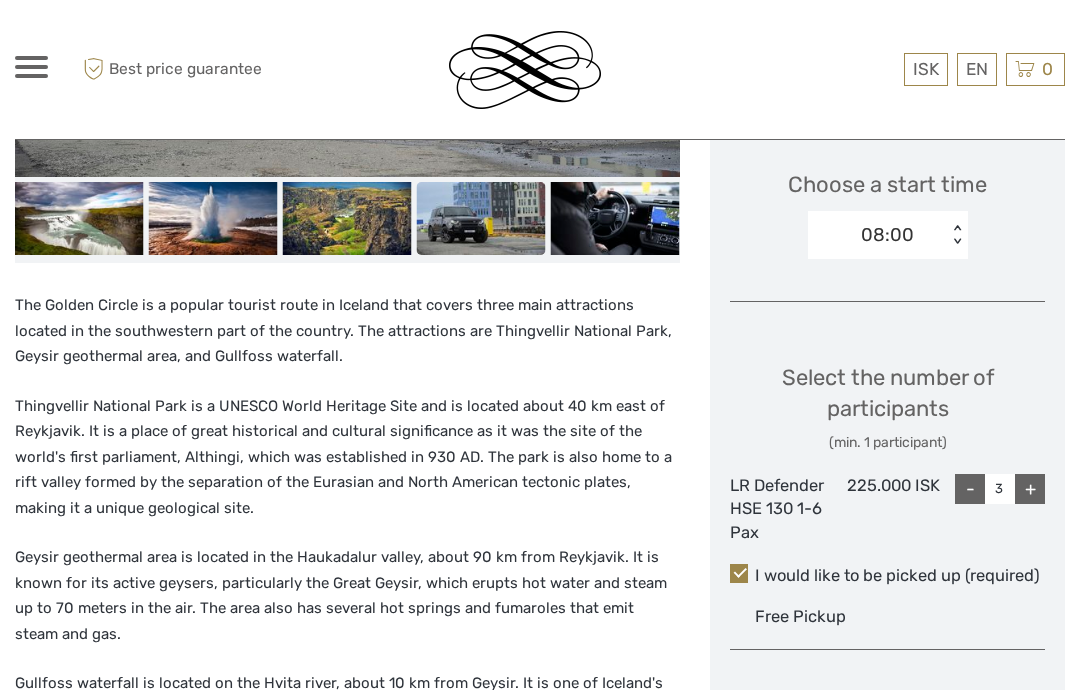 click on "+" at bounding box center (1030, 489) 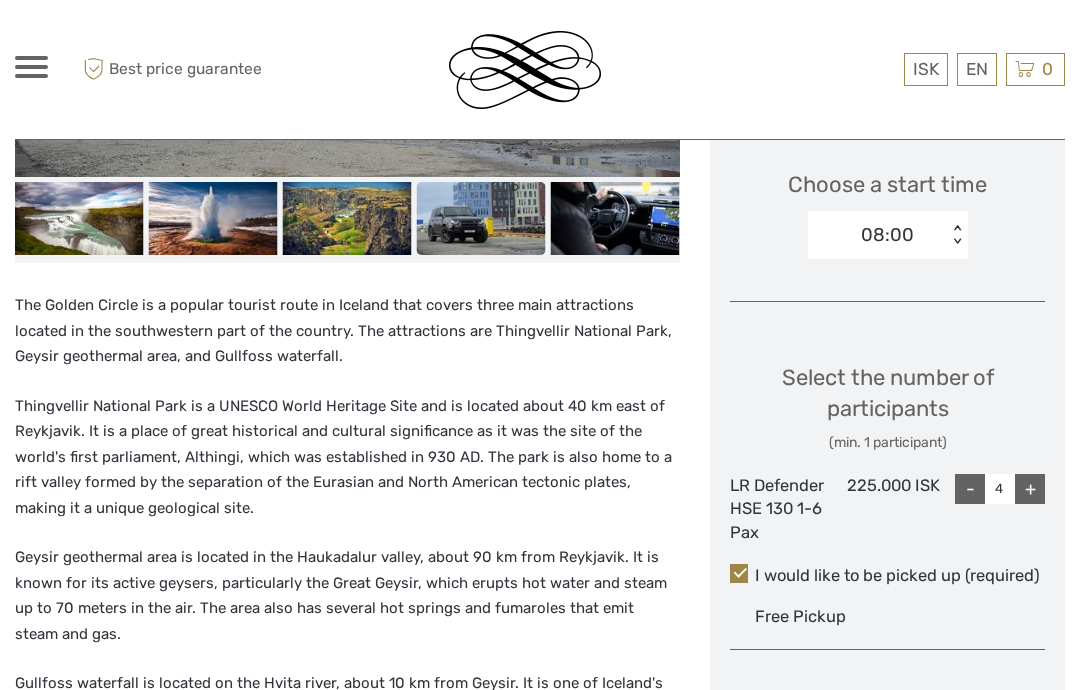 click on "+" at bounding box center [1030, 489] 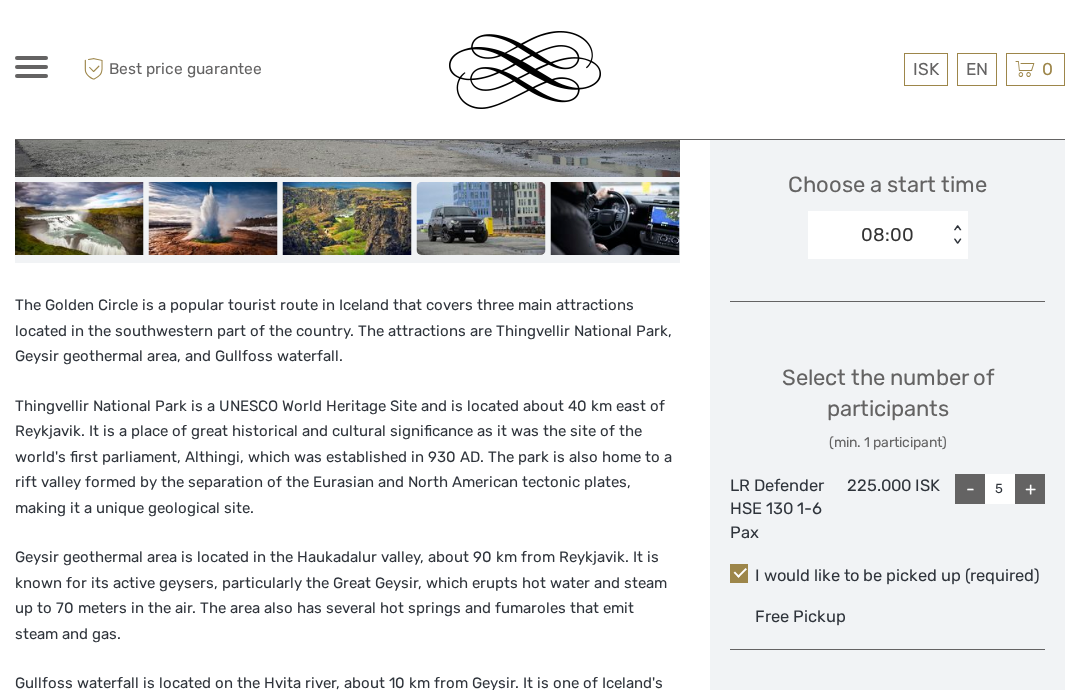 click on "+" at bounding box center (1030, 489) 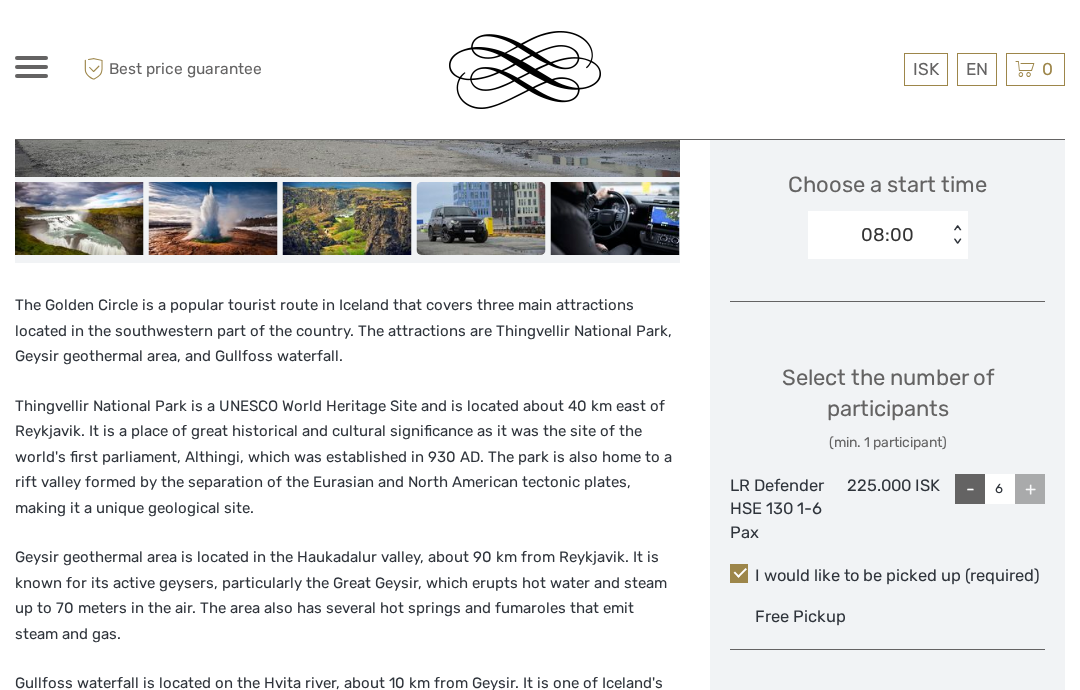click on "+" at bounding box center [1030, 489] 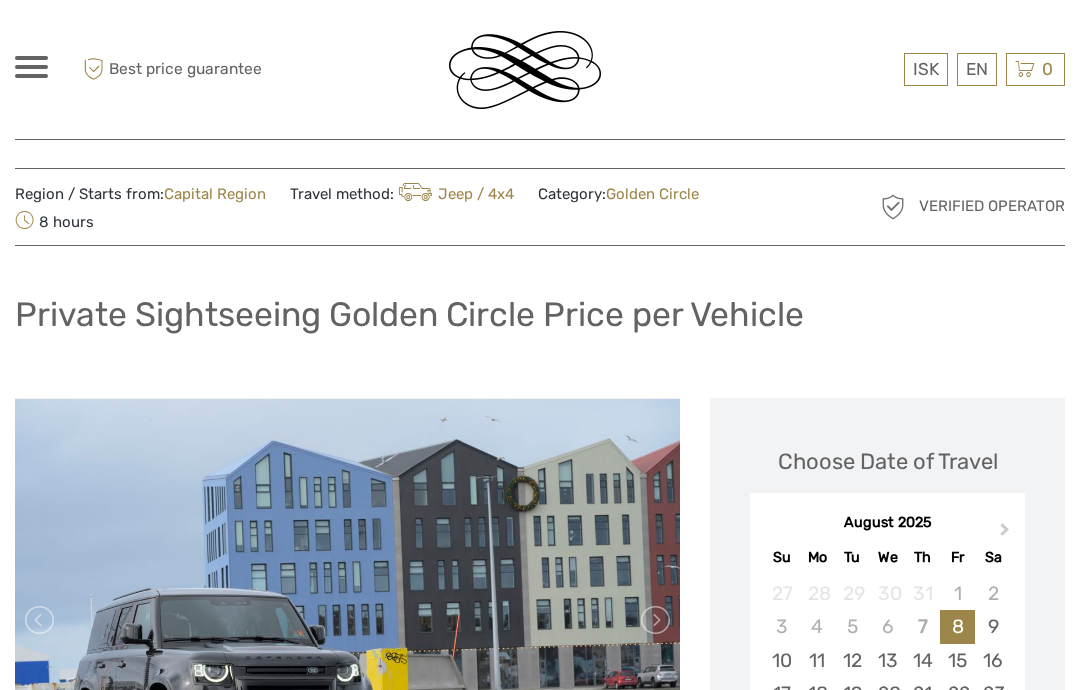 scroll, scrollTop: 0, scrollLeft: 0, axis: both 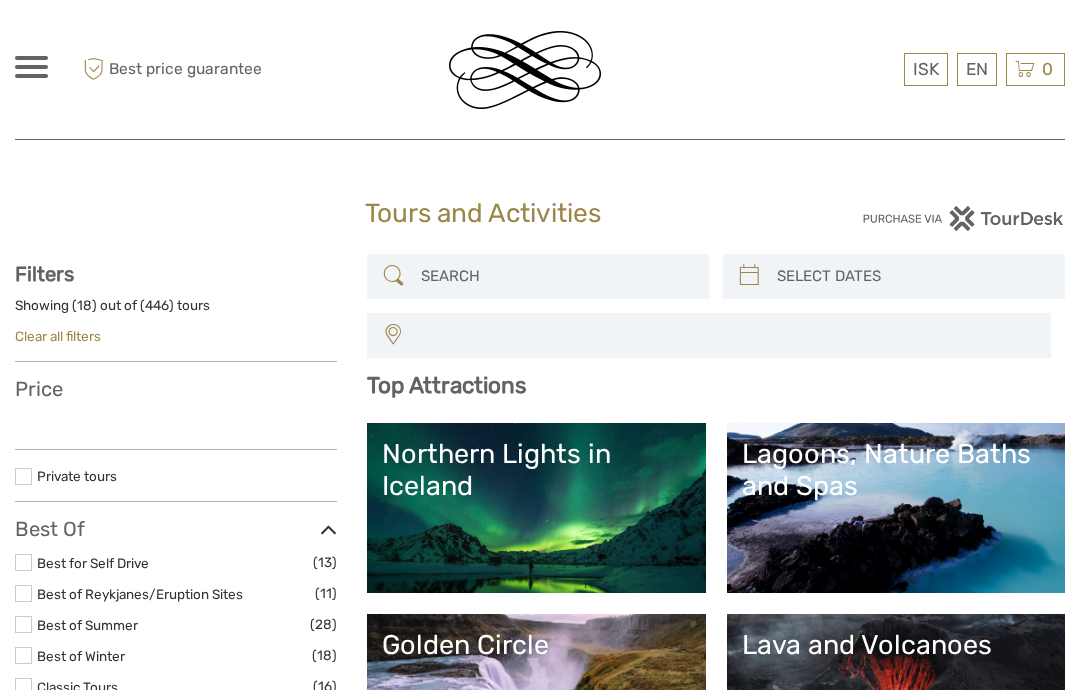 select 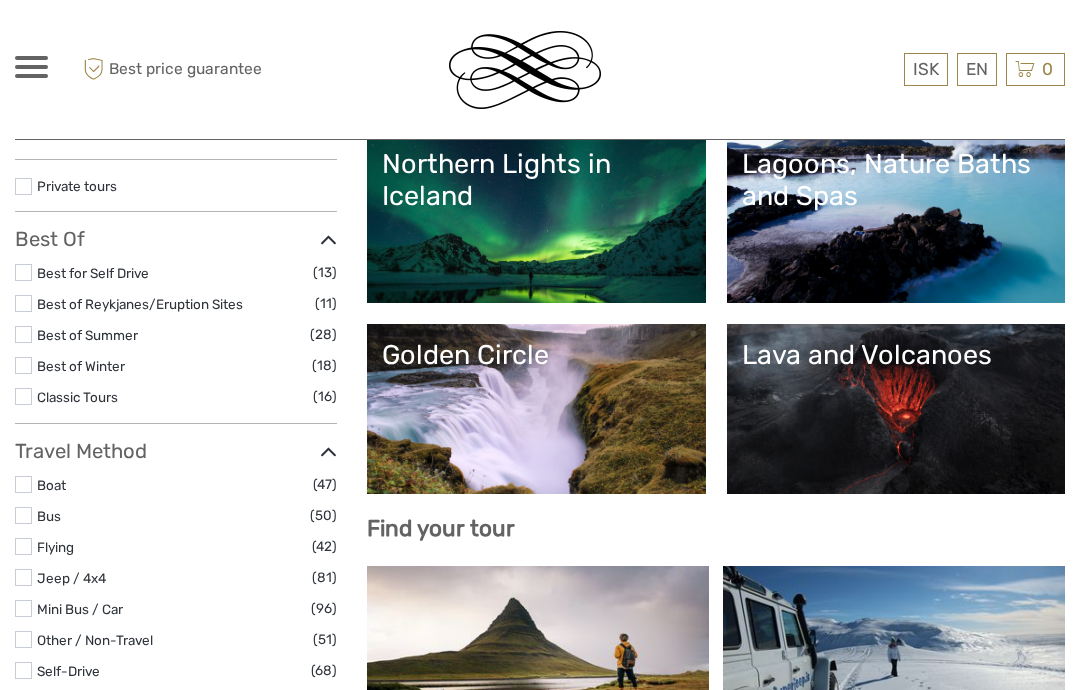 select 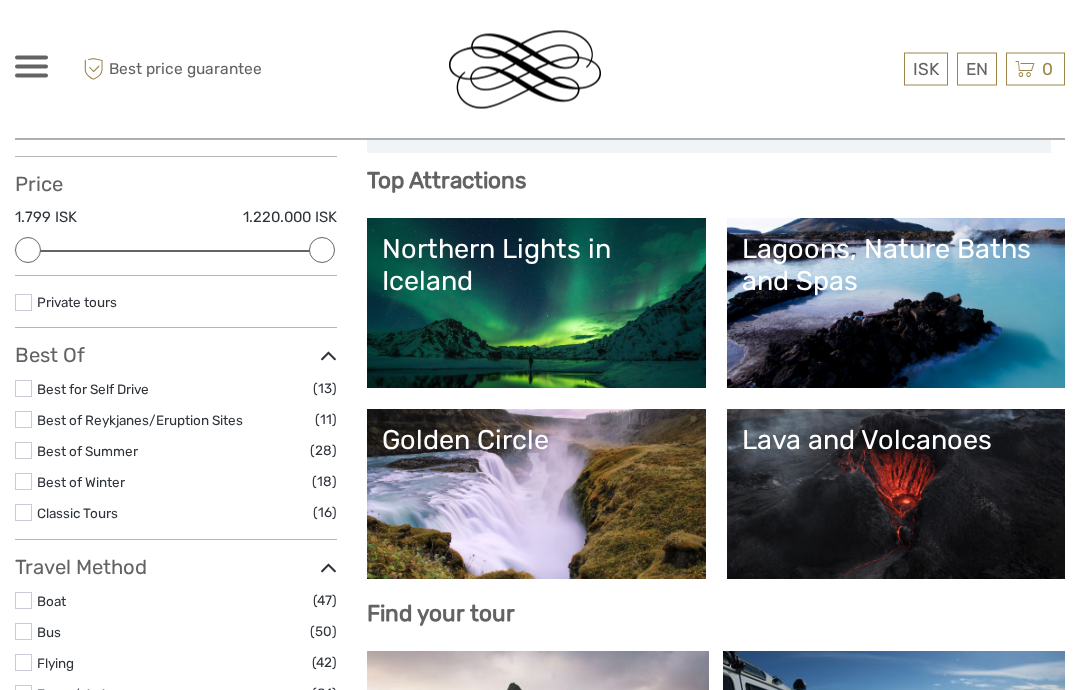 scroll, scrollTop: 0, scrollLeft: 0, axis: both 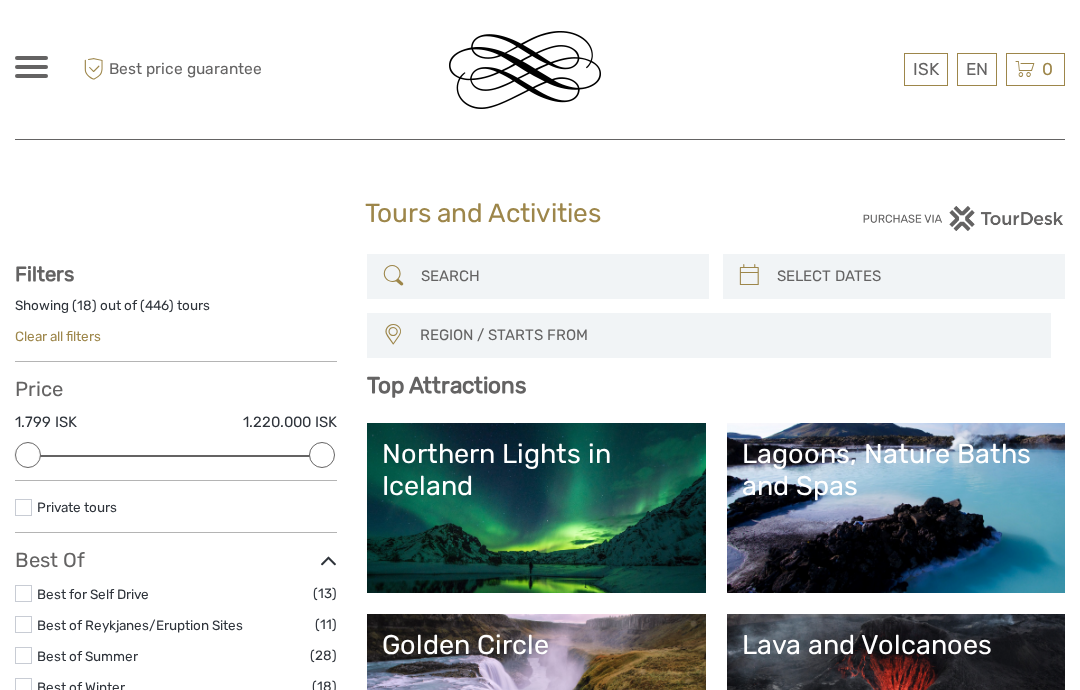 click at bounding box center (912, 276) 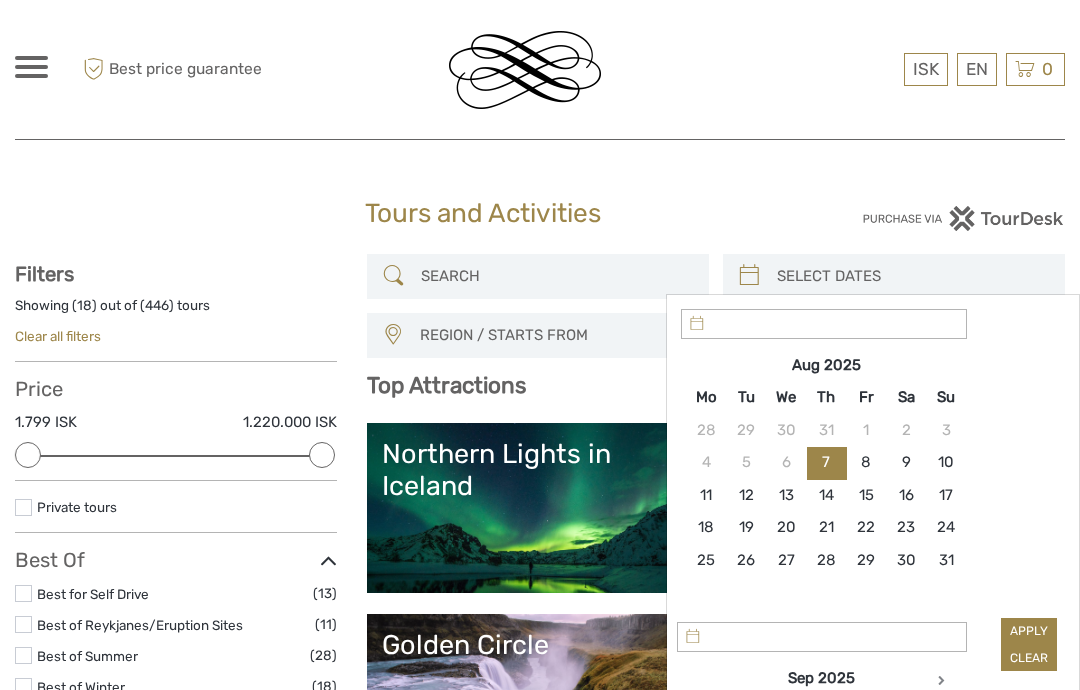 type on "07/08/2025" 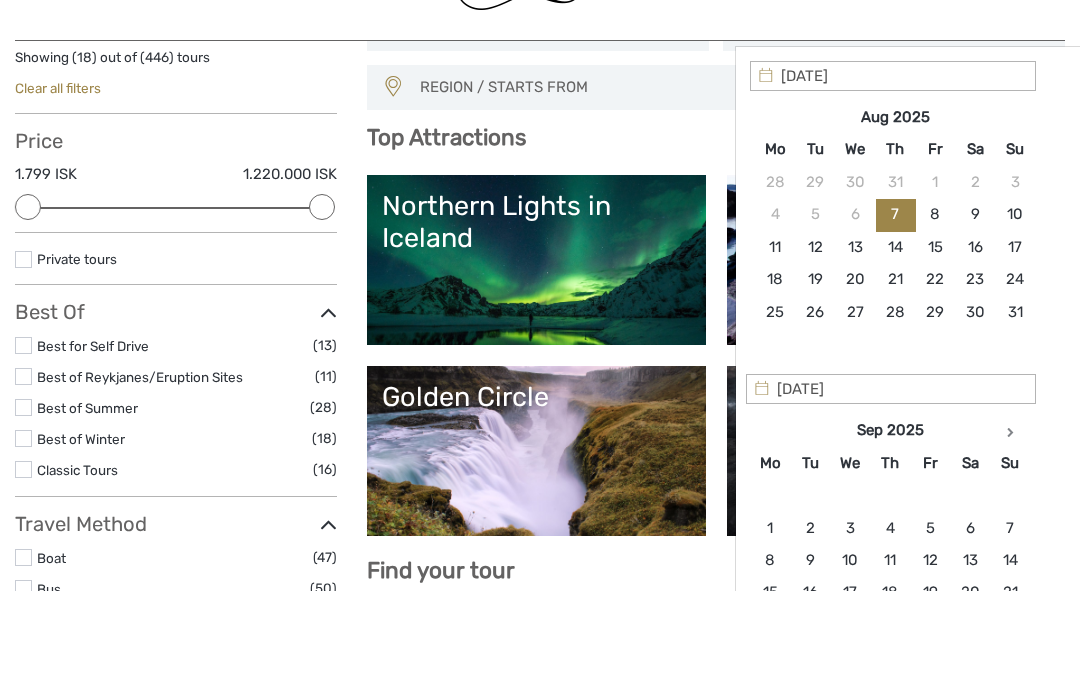 scroll, scrollTop: 155, scrollLeft: 0, axis: vertical 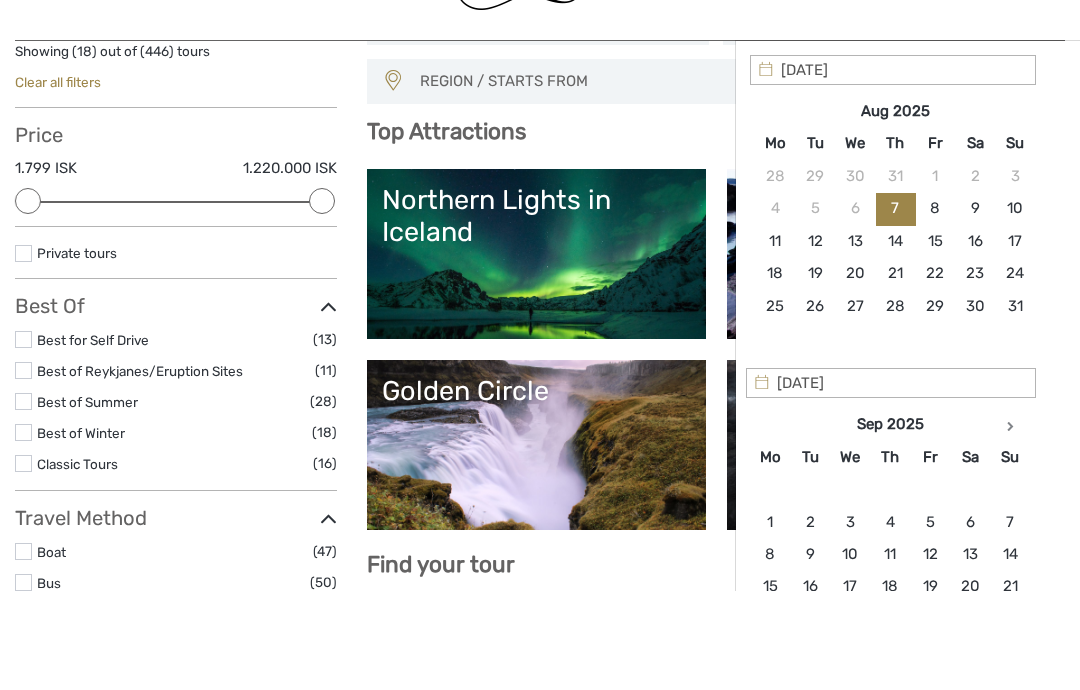 type on "17/09/2025" 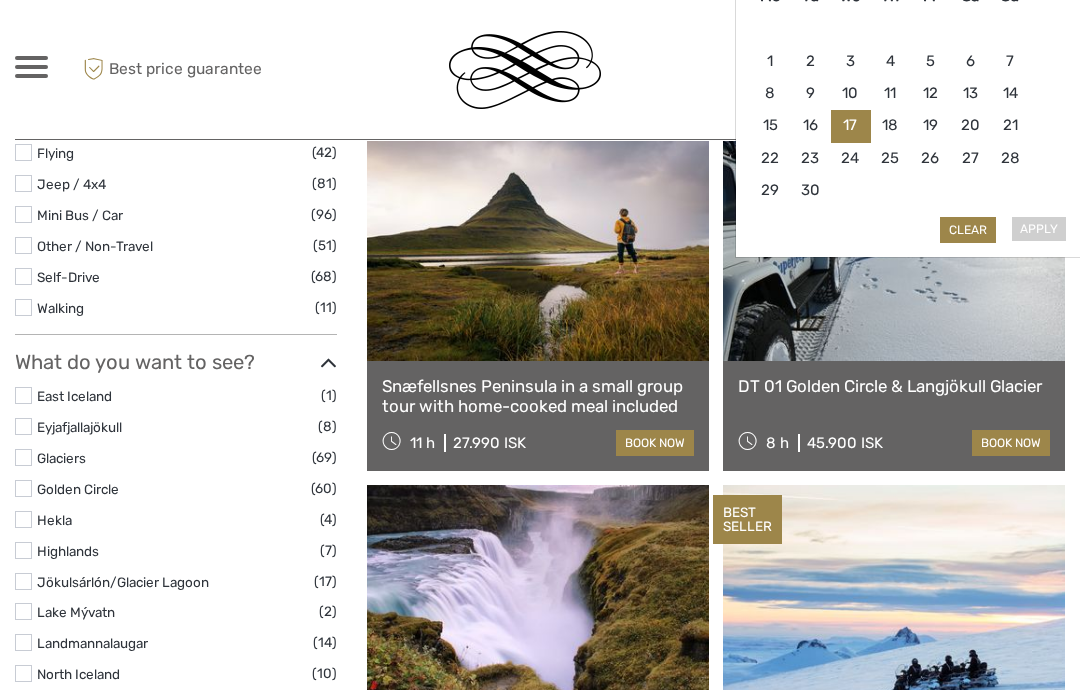 scroll, scrollTop: 707, scrollLeft: 0, axis: vertical 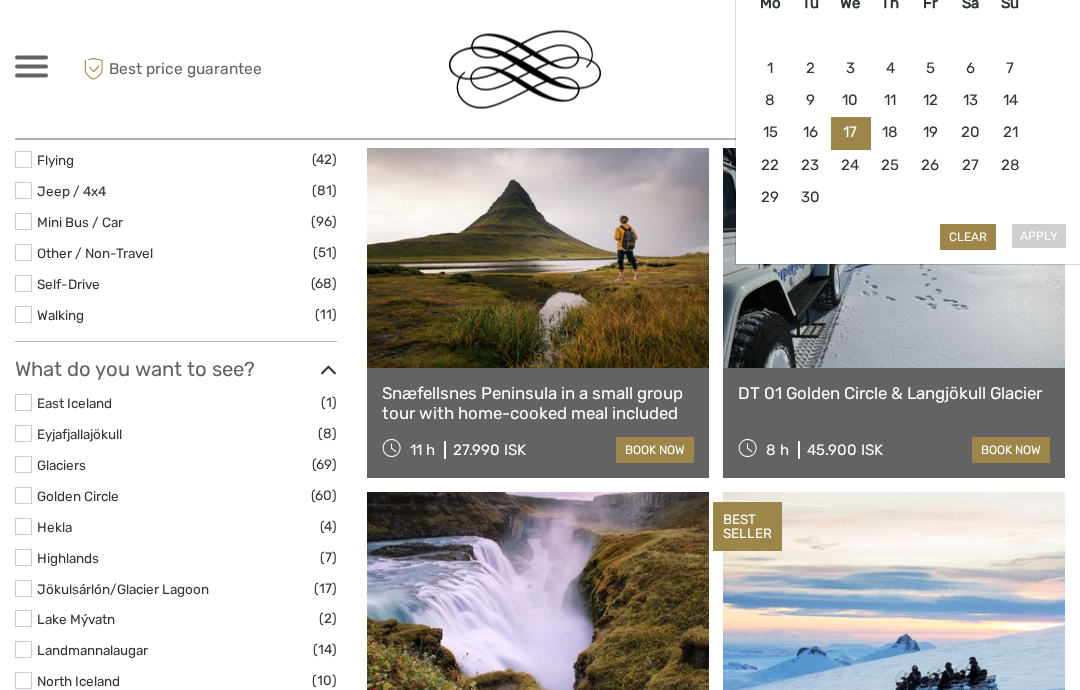 click on "Apply   Clear" at bounding box center (912, -74) 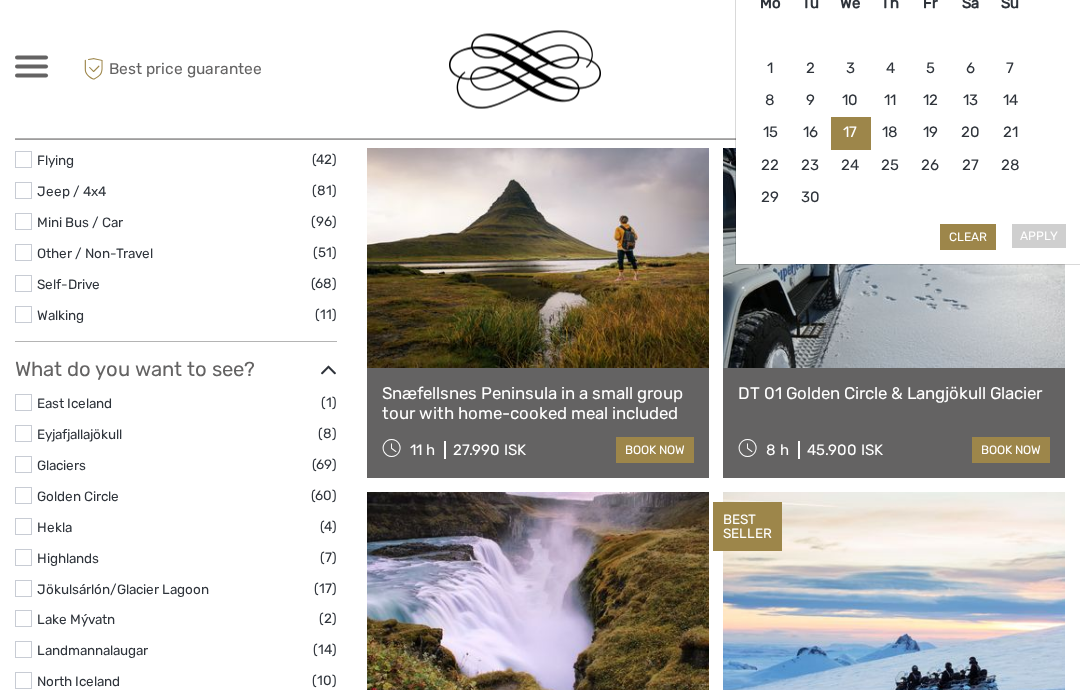 type on "17/09/2025" 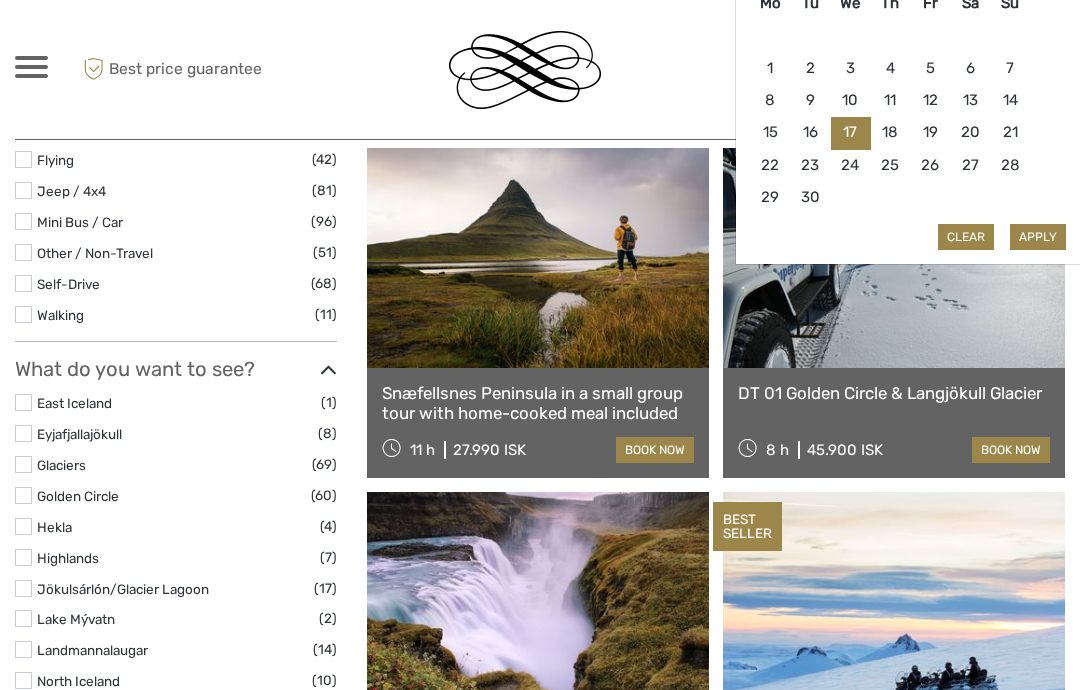 click on "Apply" at bounding box center (1038, 237) 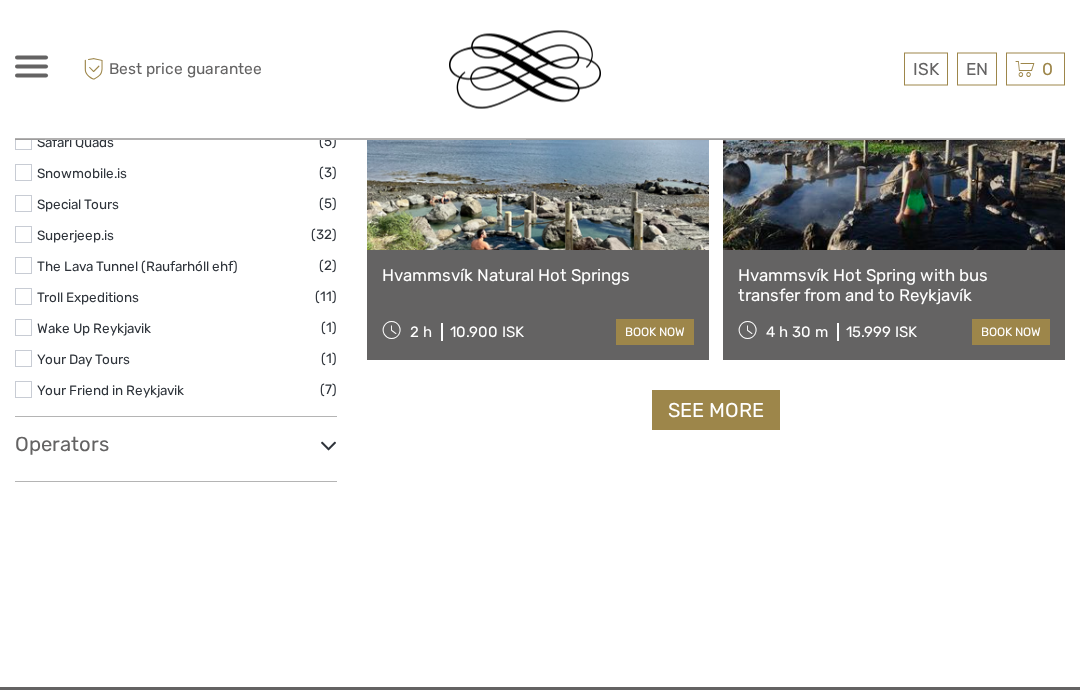 scroll, scrollTop: 3094, scrollLeft: 0, axis: vertical 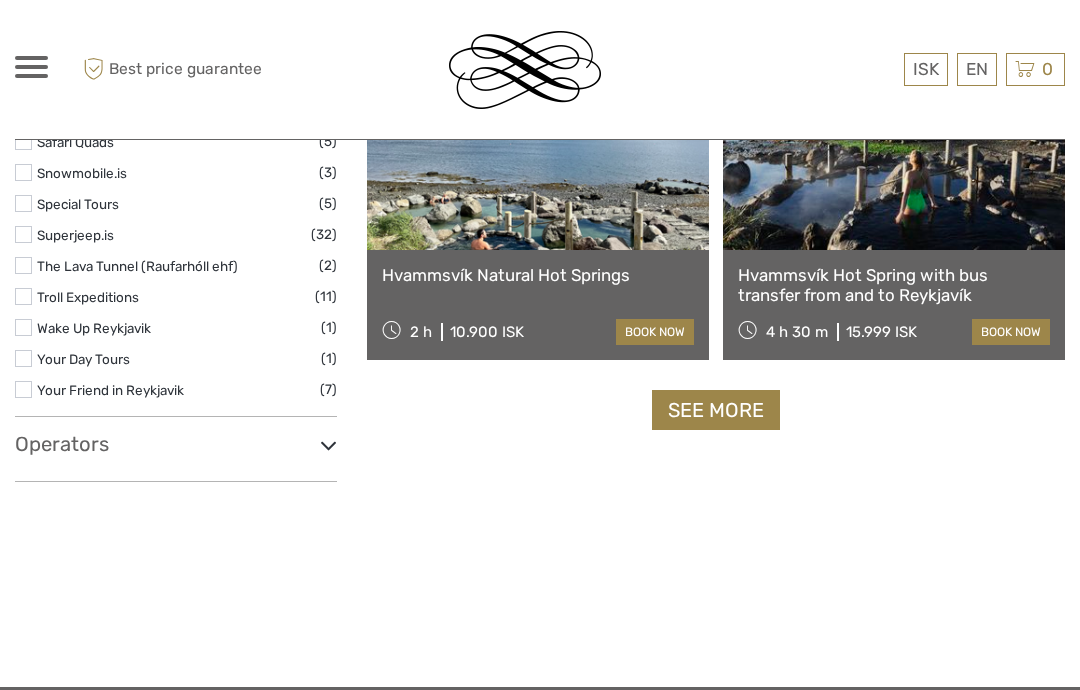 click on "See more" at bounding box center [716, 410] 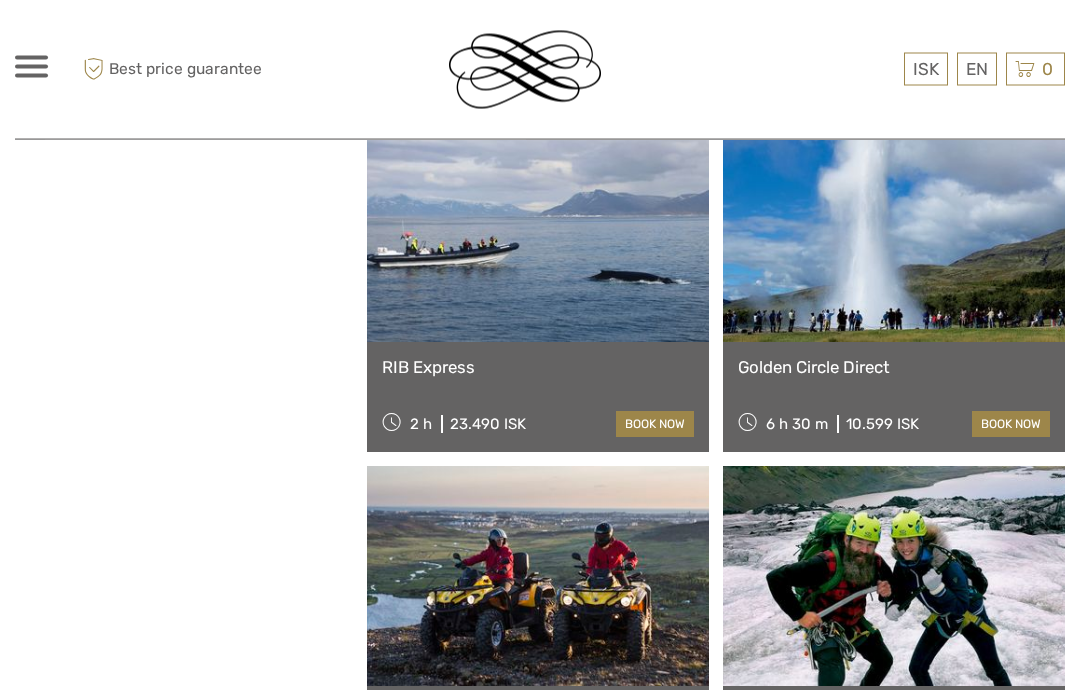 scroll, scrollTop: 3690, scrollLeft: 0, axis: vertical 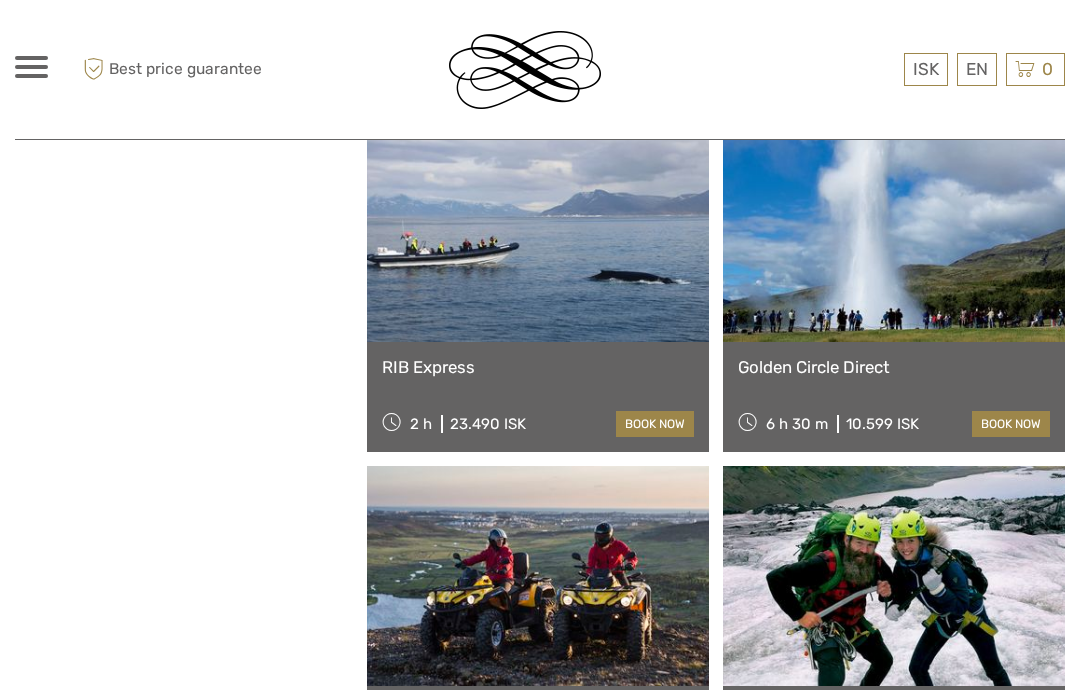 click on "book now" at bounding box center [1011, 424] 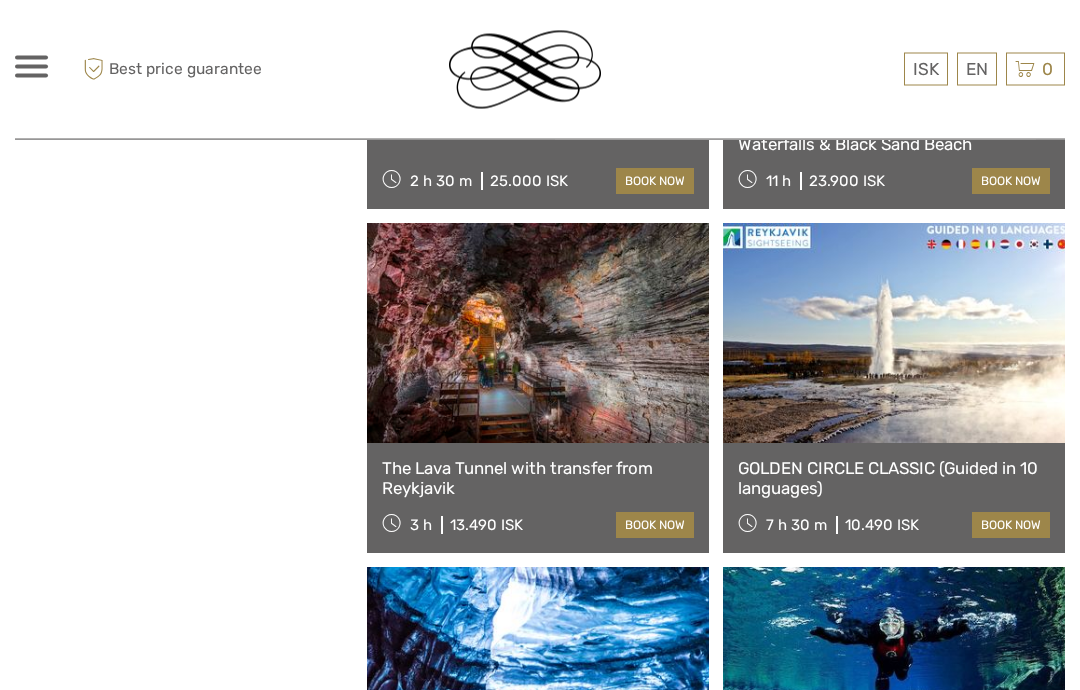 scroll, scrollTop: 4278, scrollLeft: 0, axis: vertical 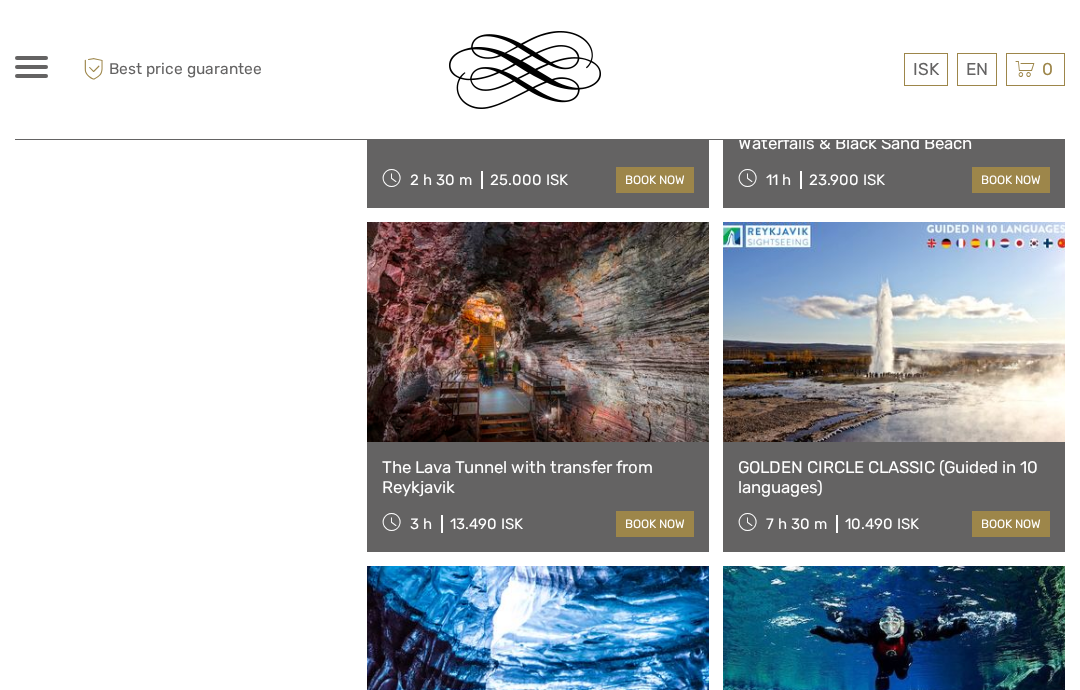 click on "GOLDEN CIRCLE CLASSIC (Guided in 10 languages)" at bounding box center [894, 477] 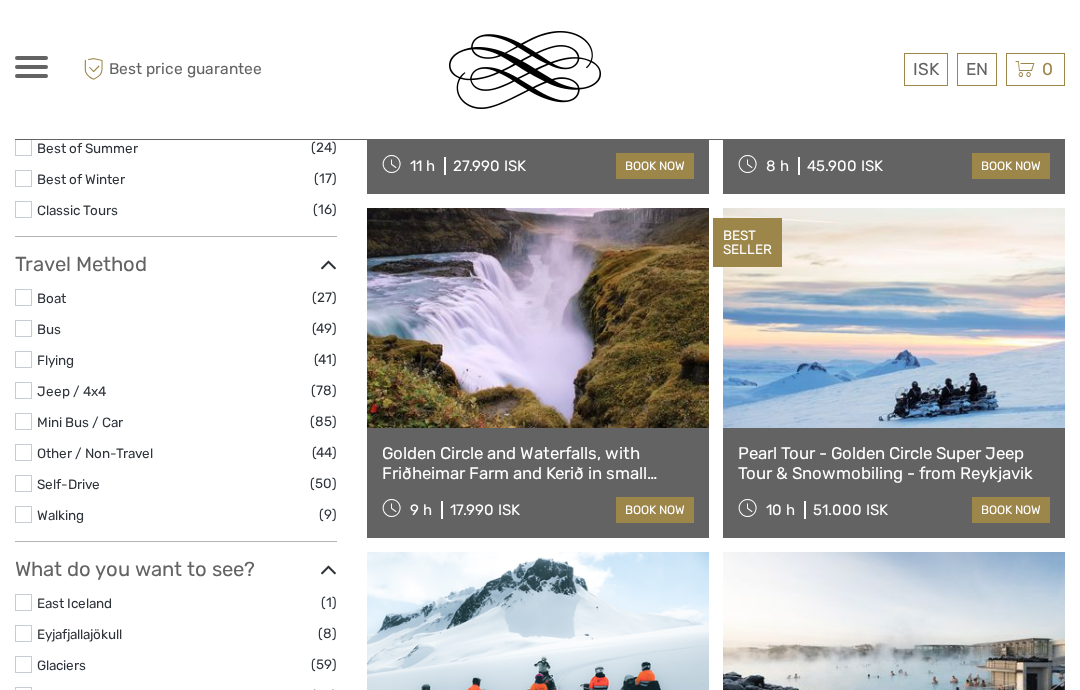 scroll, scrollTop: 506, scrollLeft: 0, axis: vertical 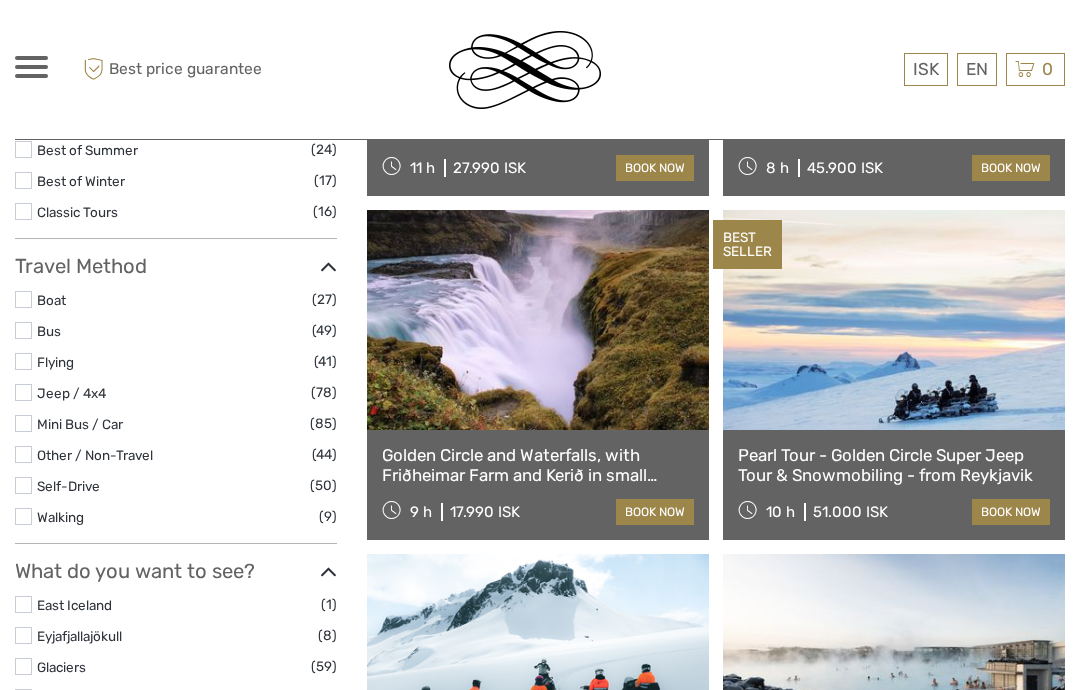 click at bounding box center (538, 320) 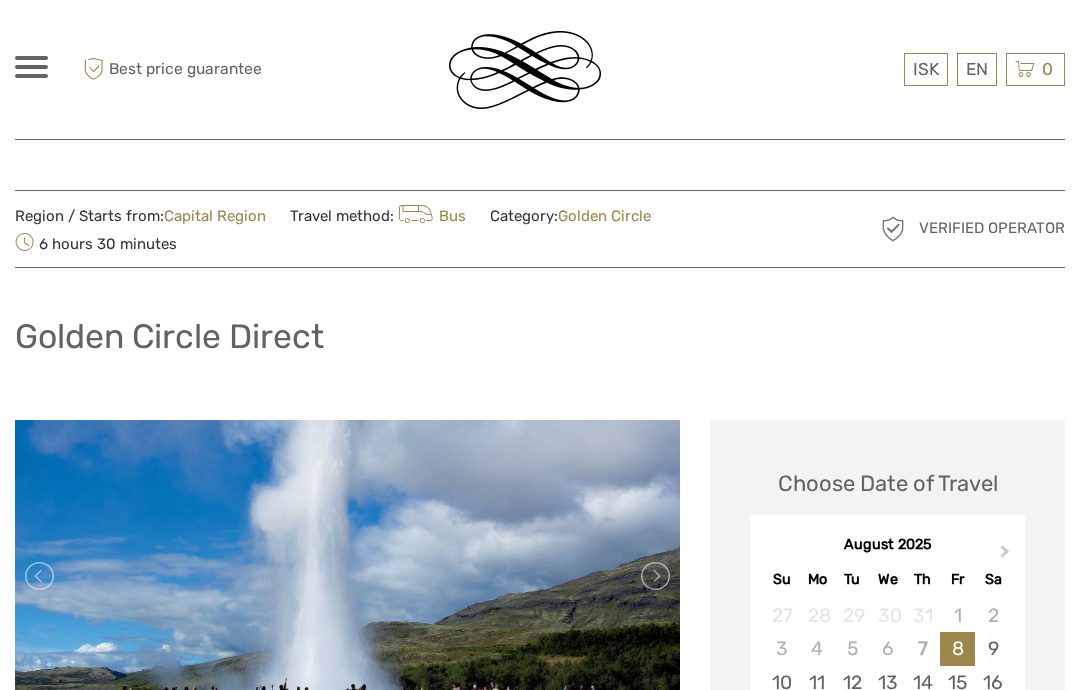 scroll, scrollTop: 0, scrollLeft: 0, axis: both 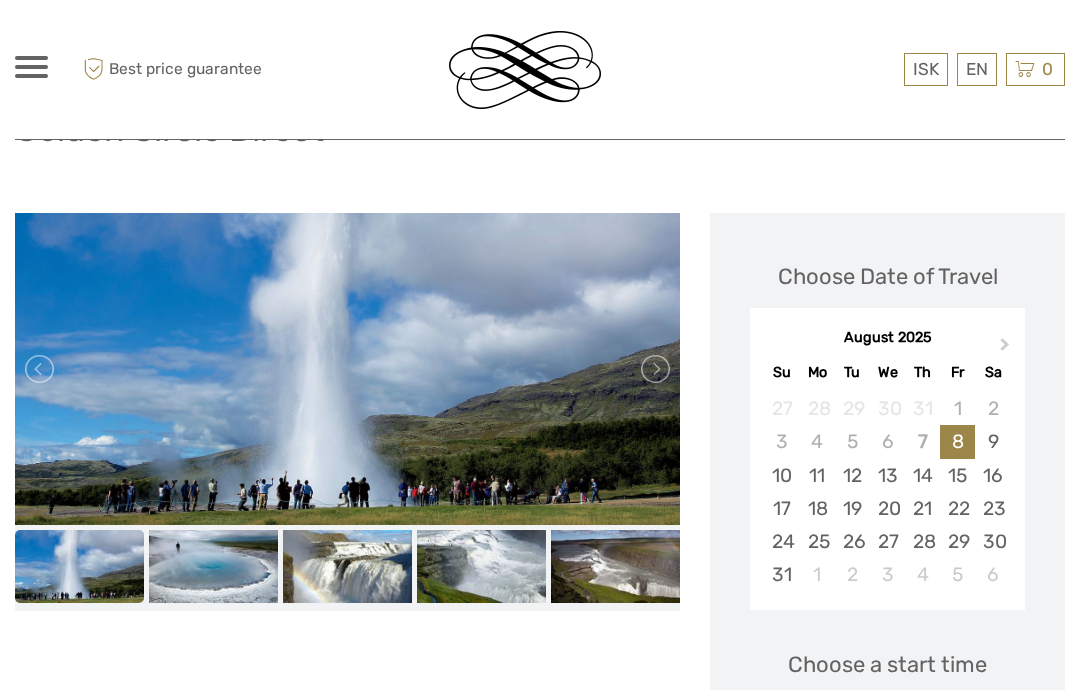 click on "Next Month" at bounding box center (1007, 349) 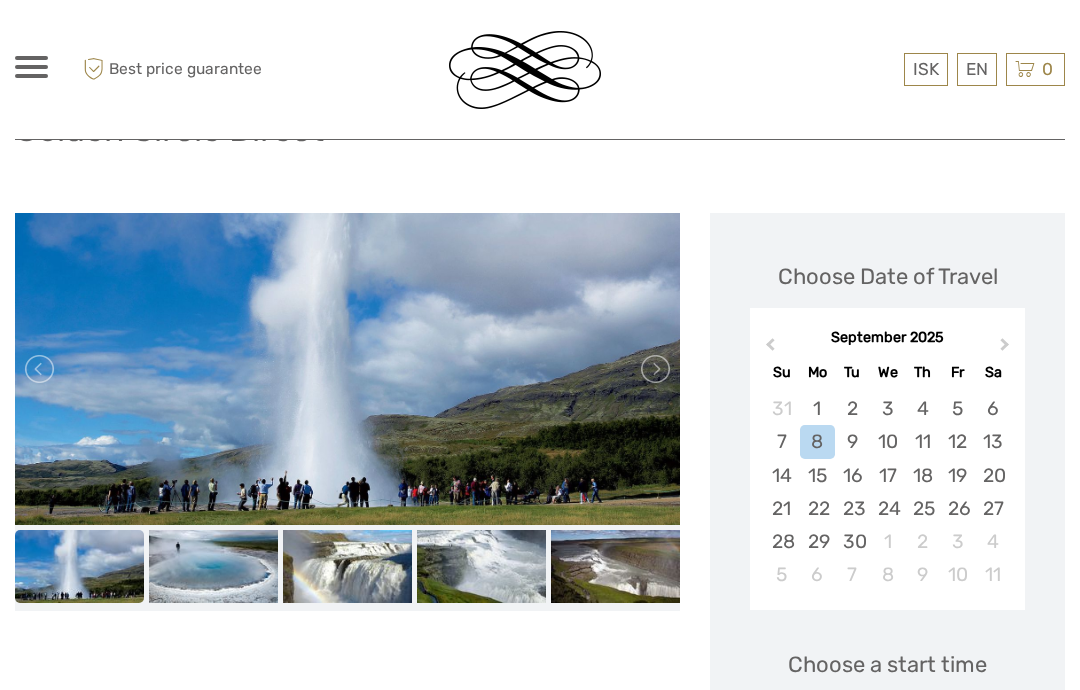 click on "18" at bounding box center [922, 475] 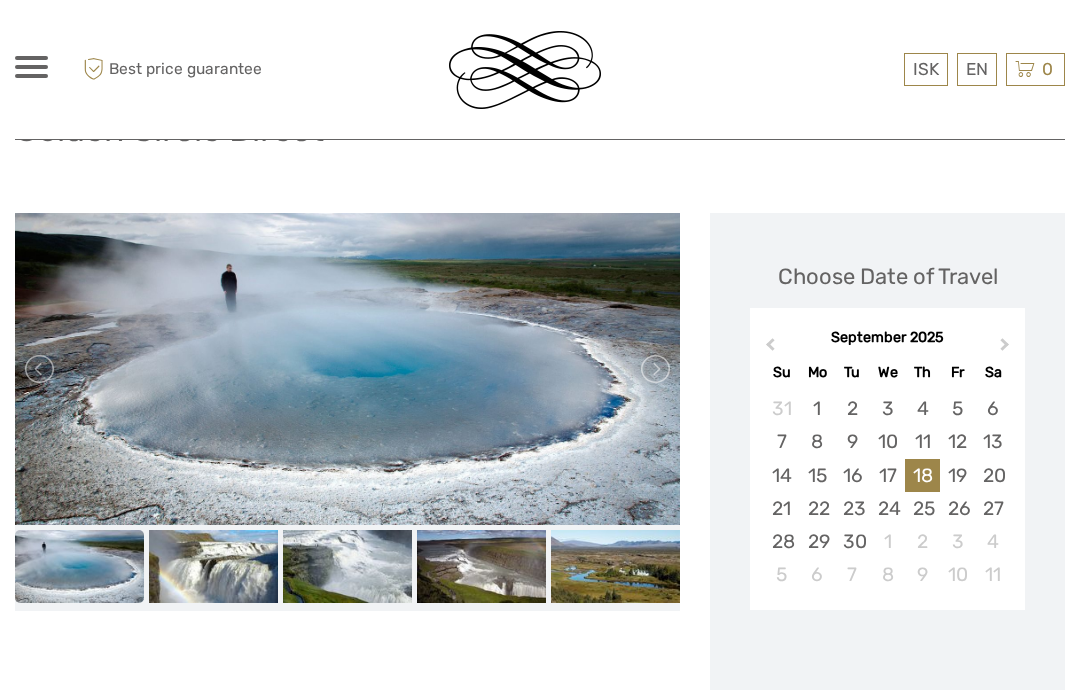 click on "17" at bounding box center [887, 475] 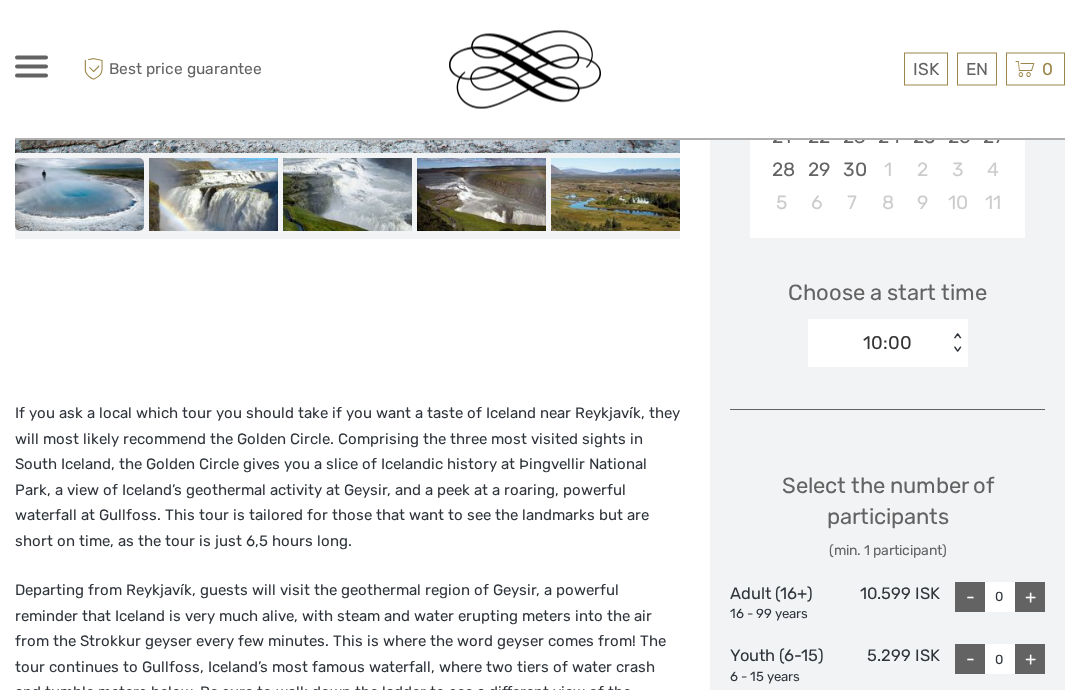 scroll, scrollTop: 579, scrollLeft: 0, axis: vertical 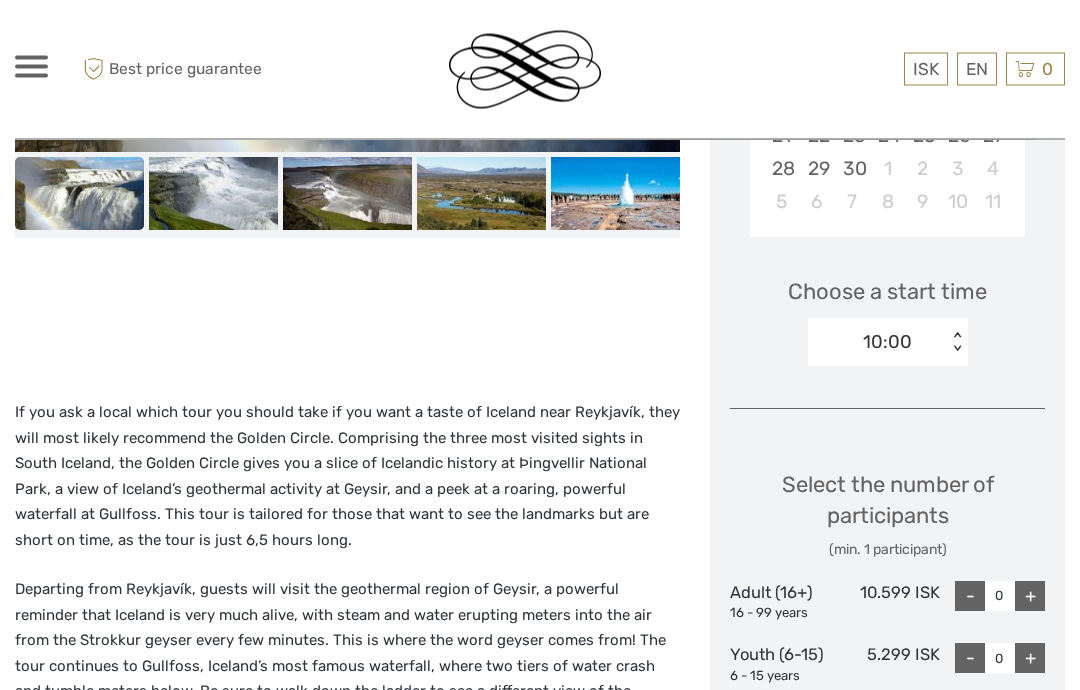 click on "+" at bounding box center (1030, 597) 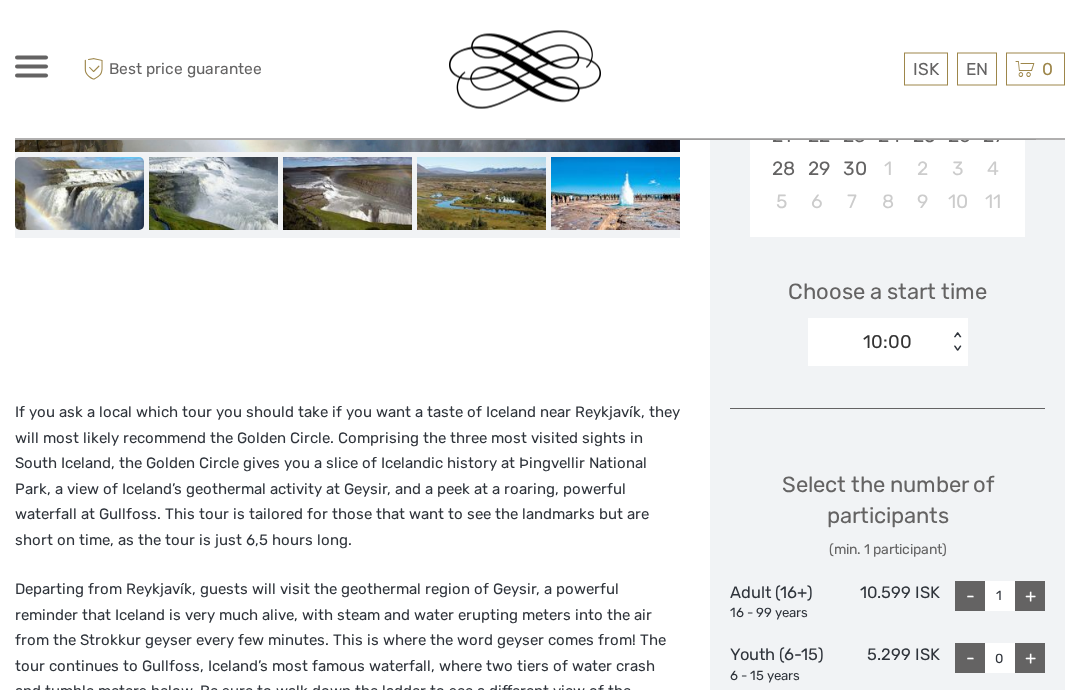 scroll, scrollTop: 580, scrollLeft: 0, axis: vertical 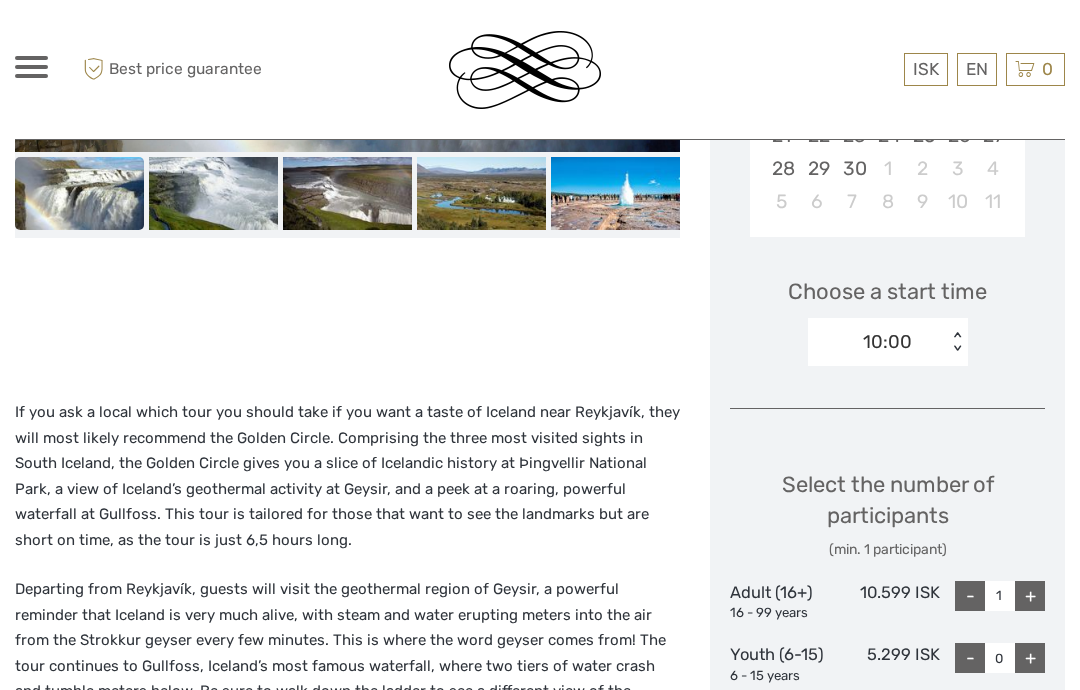 click on "+" at bounding box center [1030, 596] 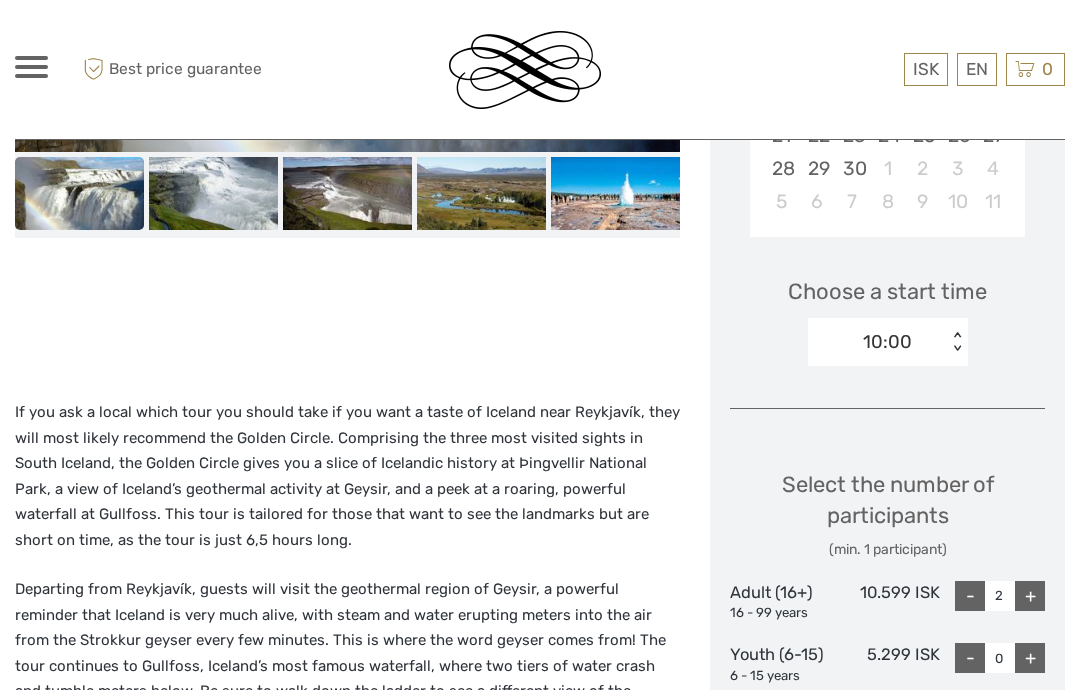 click on "+" at bounding box center (1030, 596) 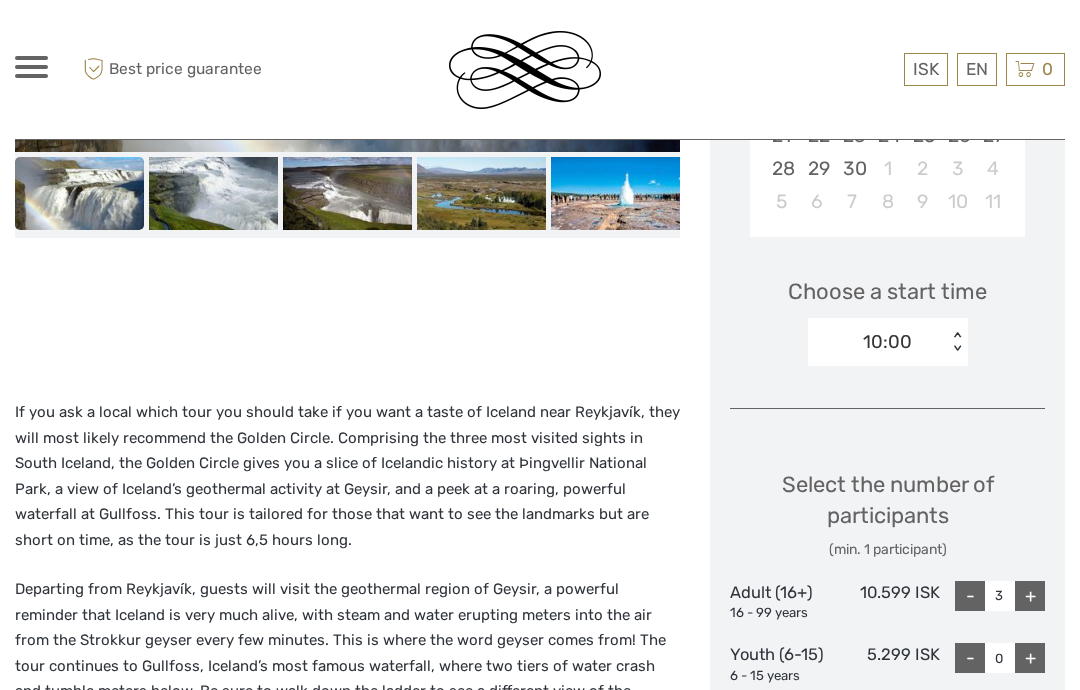 click on "+" at bounding box center [1030, 596] 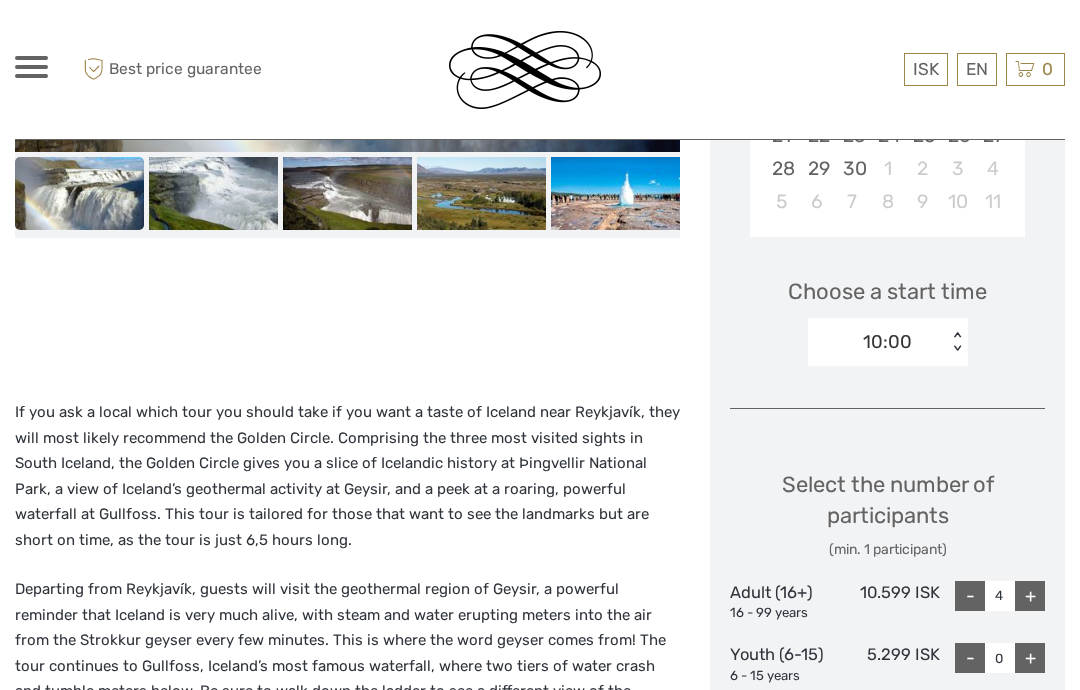 click on "+" at bounding box center [1030, 596] 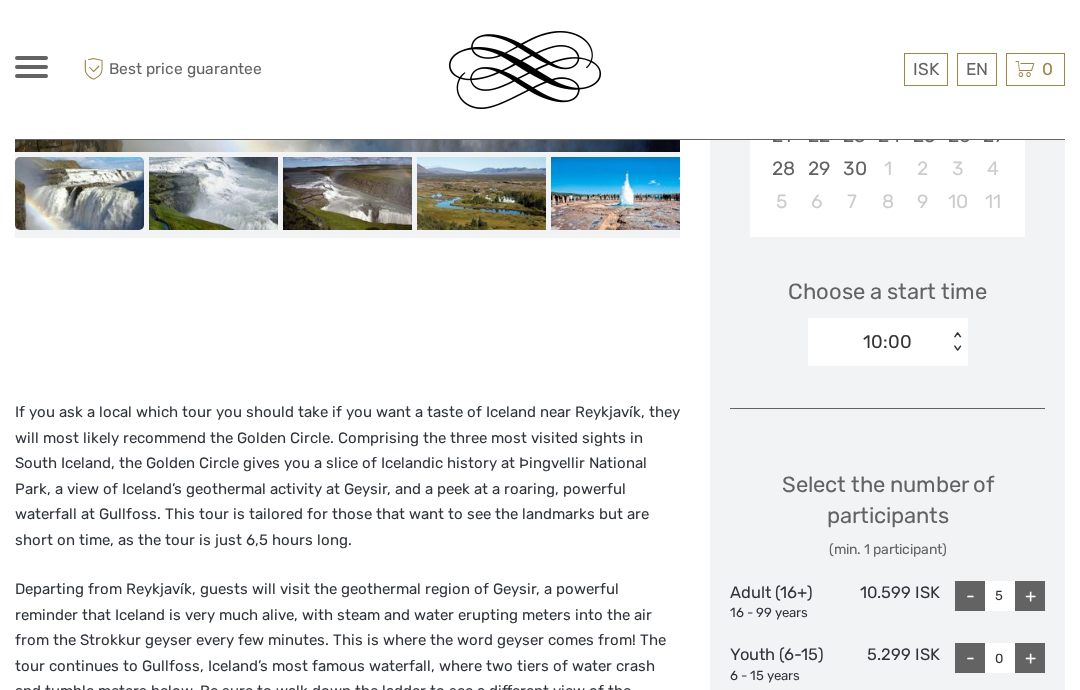 click on "+" at bounding box center [1030, 596] 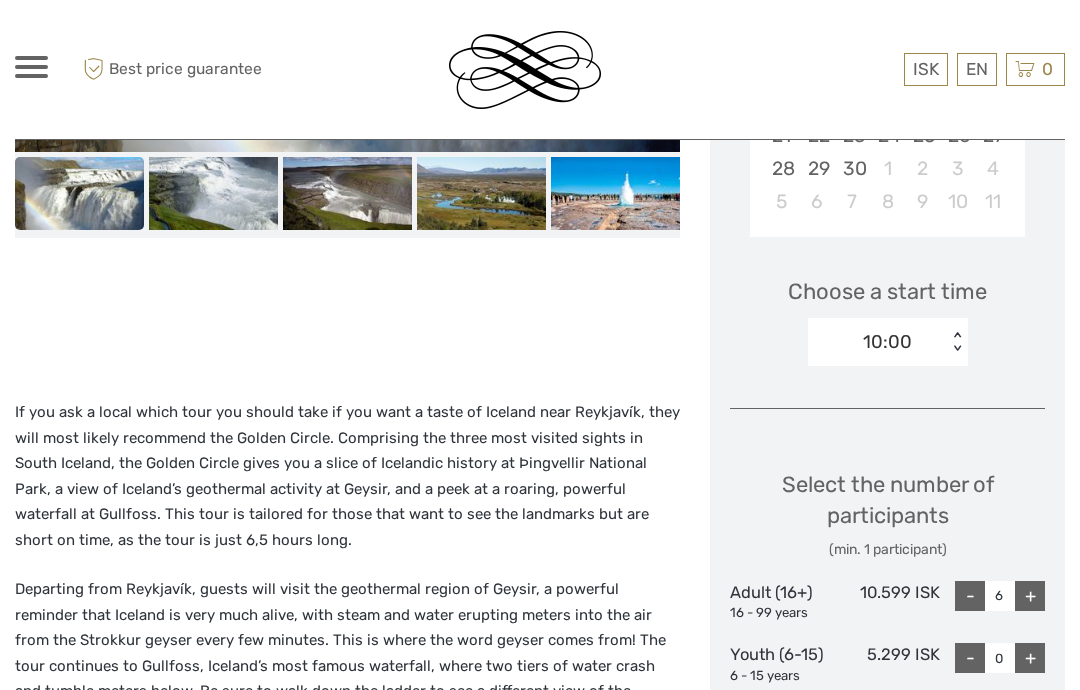 click on "+" at bounding box center (1030, 596) 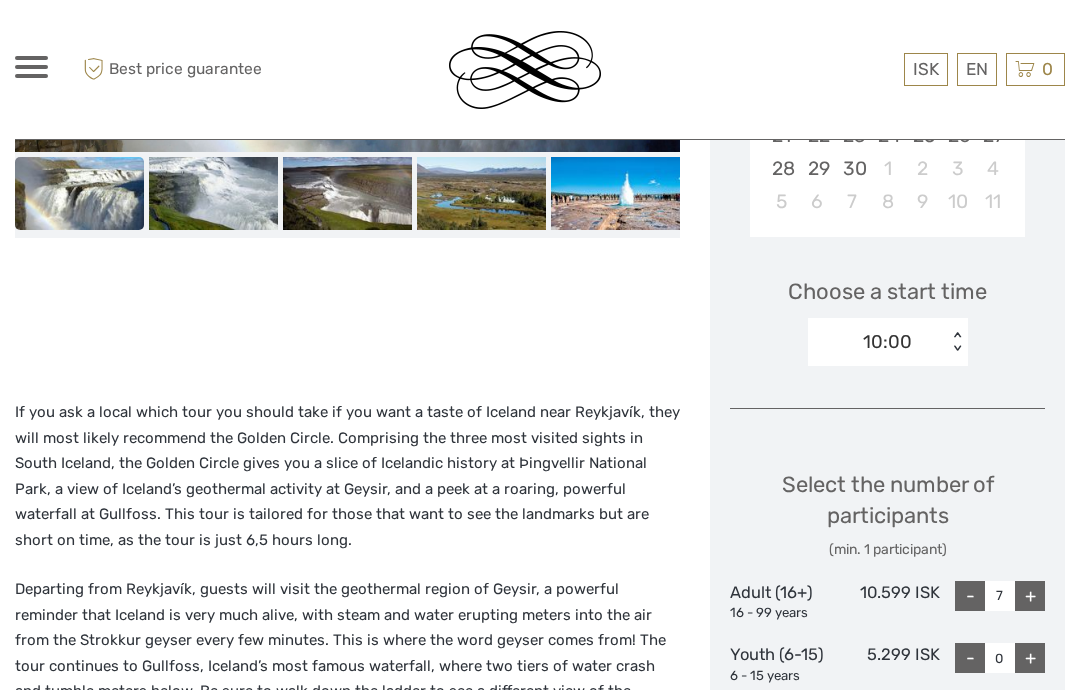 click on "+" at bounding box center (1030, 596) 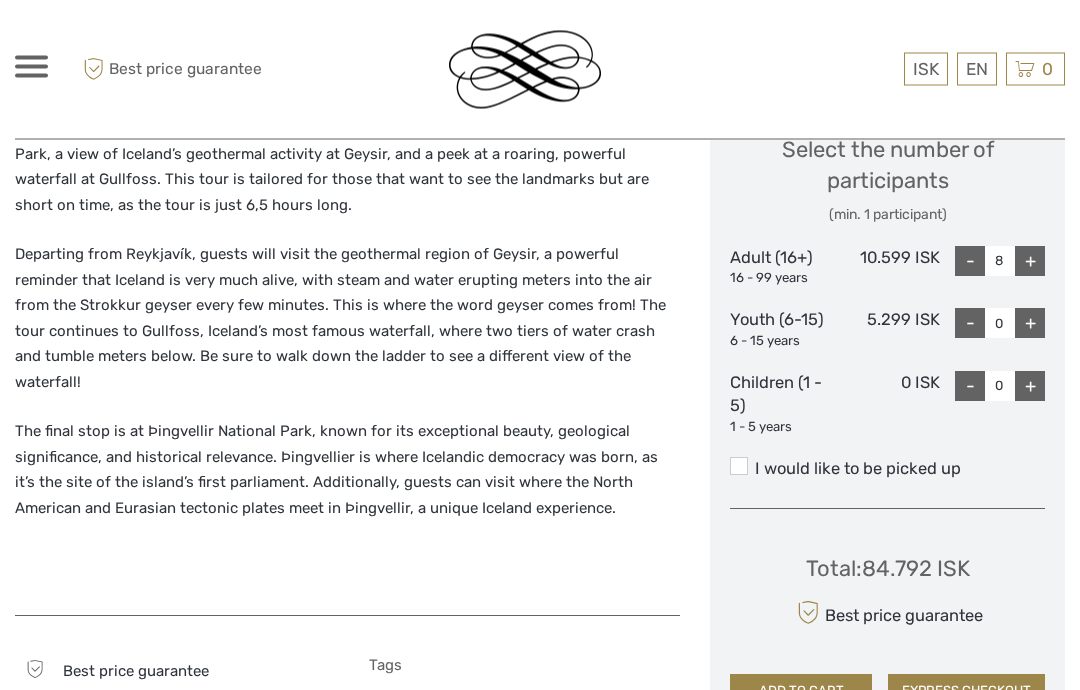 scroll, scrollTop: 915, scrollLeft: 0, axis: vertical 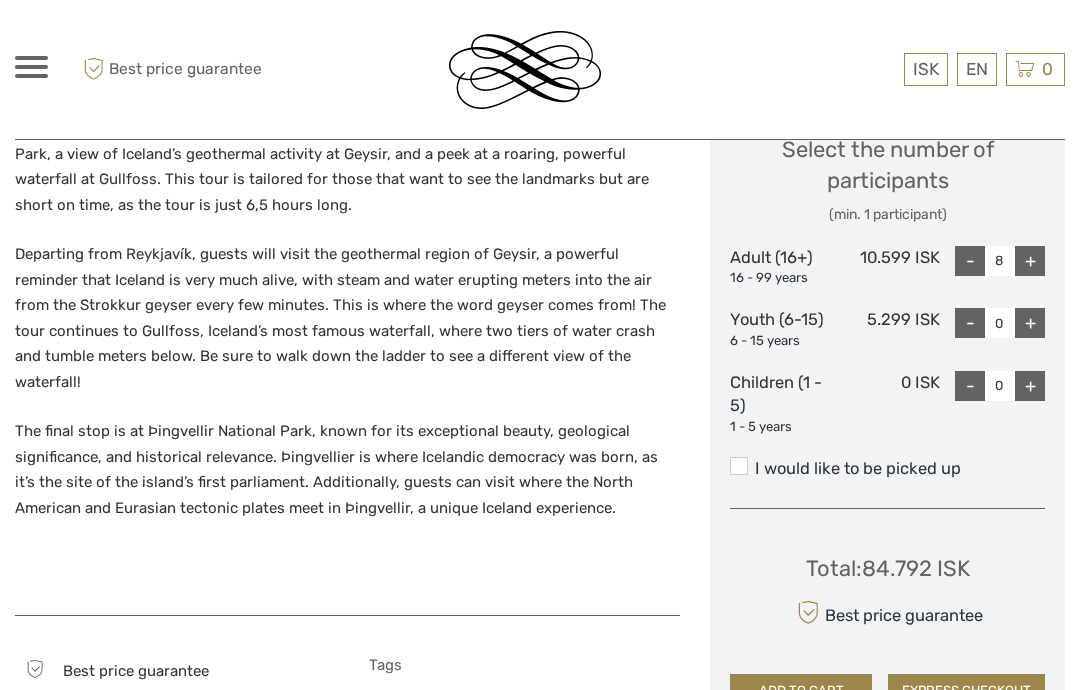 click at bounding box center (739, 466) 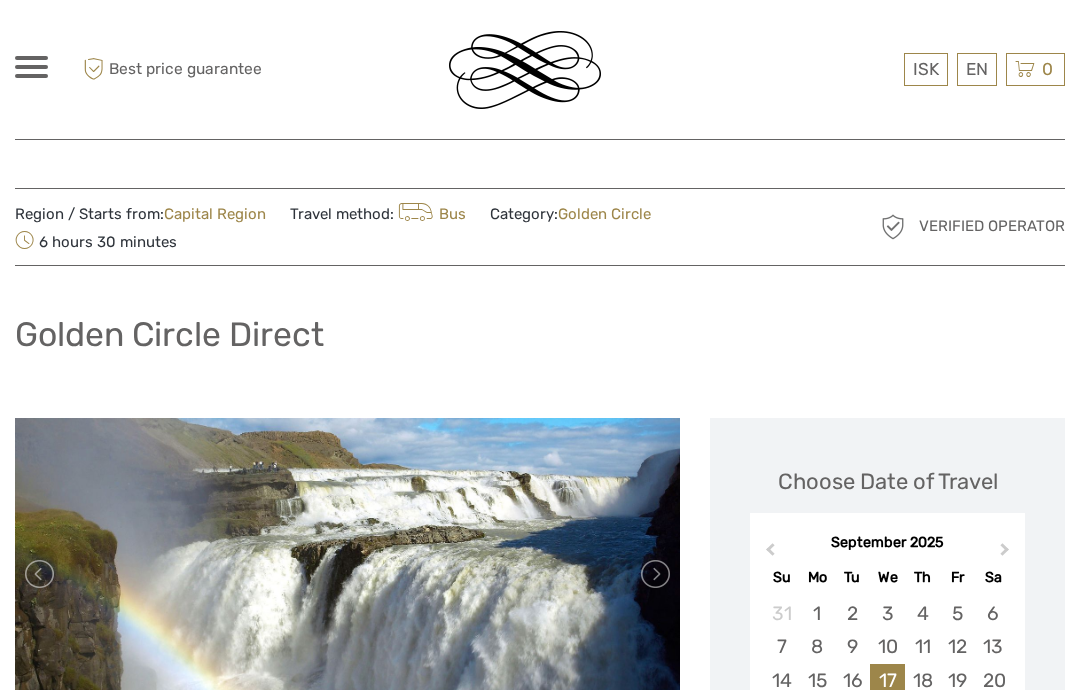 scroll, scrollTop: 0, scrollLeft: 0, axis: both 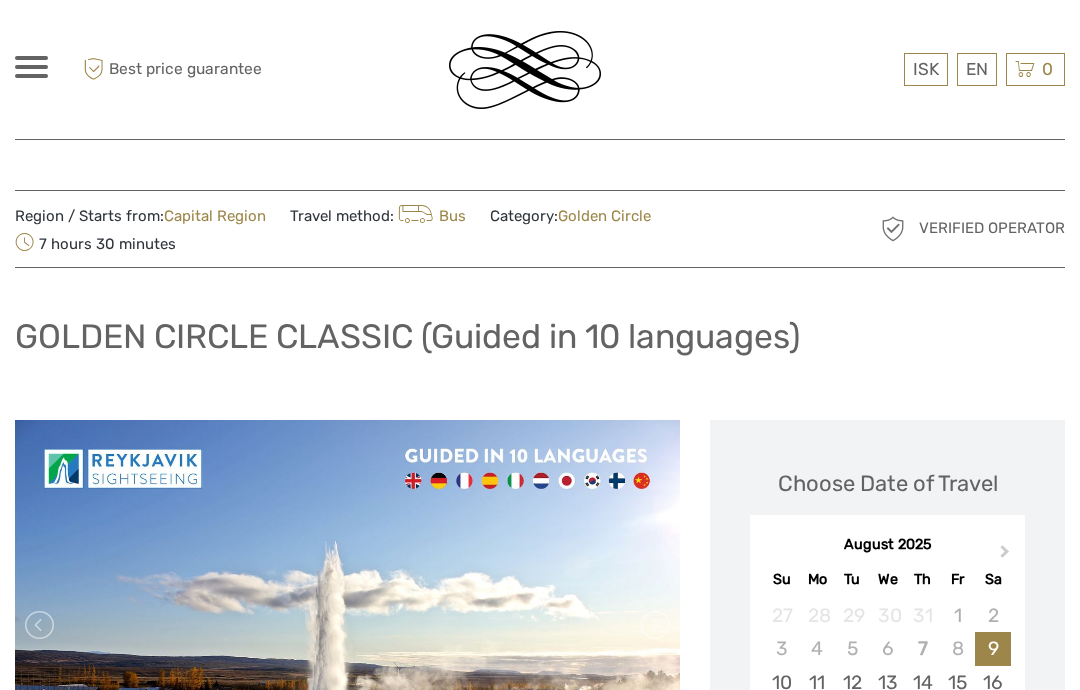 click on "Next Month" at bounding box center [1007, 556] 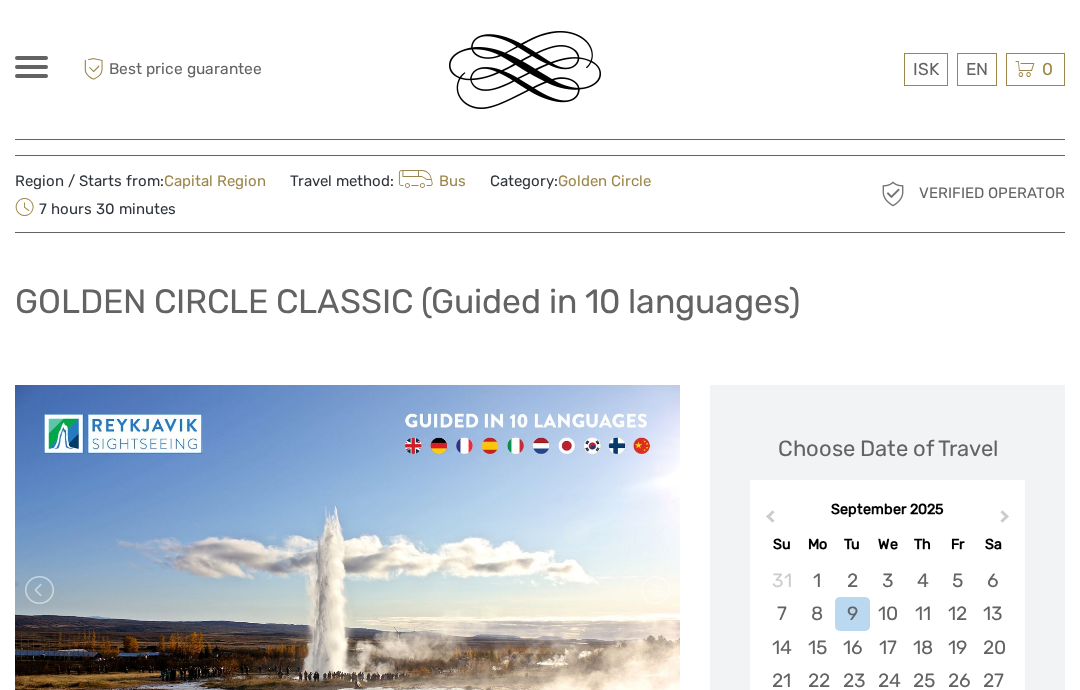 scroll, scrollTop: 34, scrollLeft: 0, axis: vertical 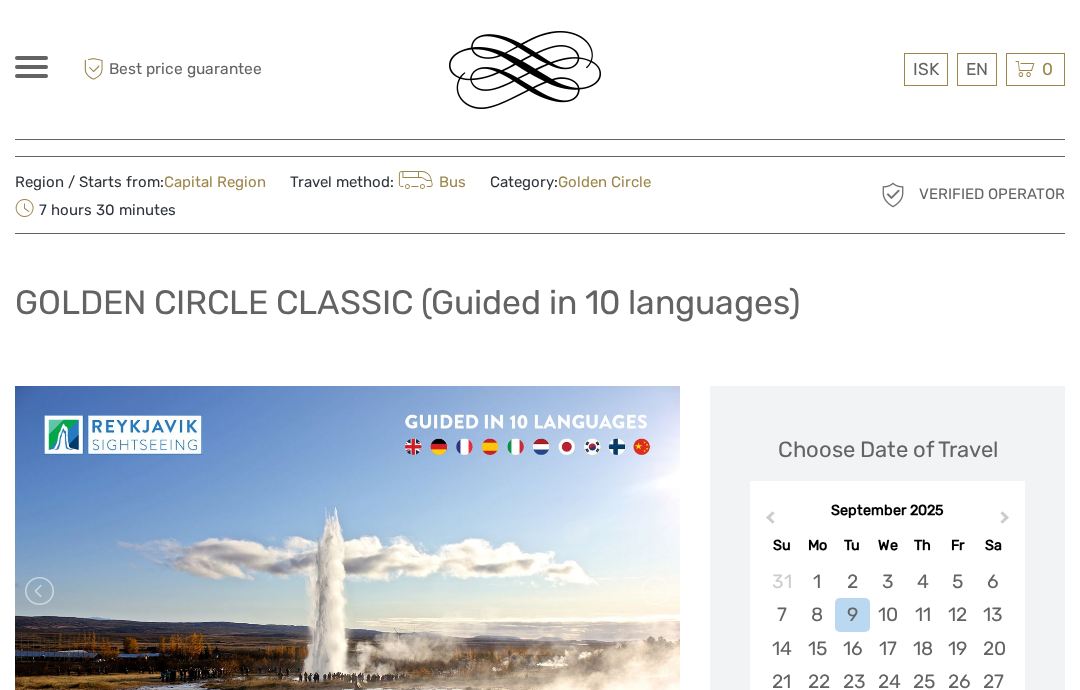 click on "17" at bounding box center (887, 648) 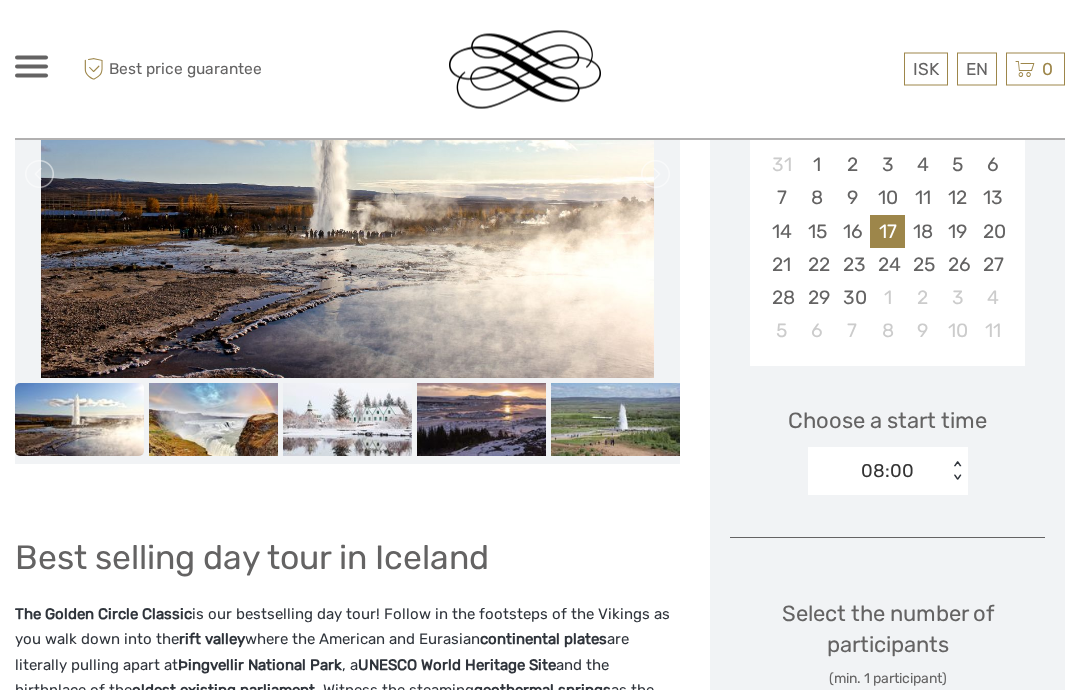 scroll, scrollTop: 451, scrollLeft: 0, axis: vertical 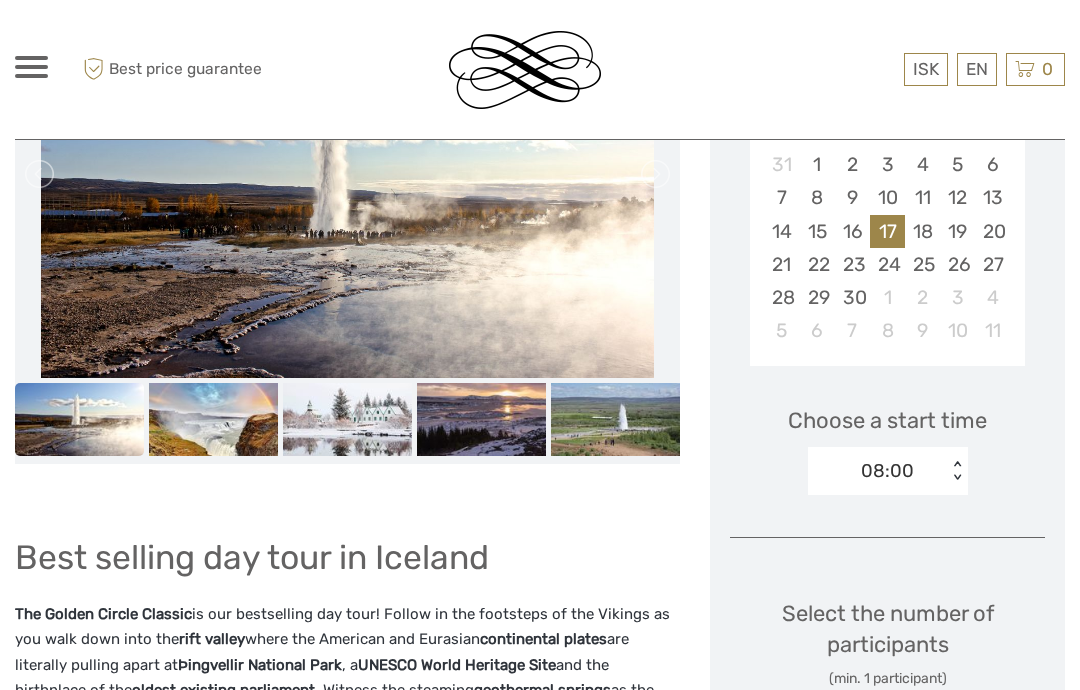 click on "Choose Date of Travel September 2025 Previous Month Next Month September 2025 Su Mo Tu We Th Fr Sa 31 1 2 3 4 5 6 7 8 9 10 11 12 13 14 15 16 17 18 19 20 21 22 23 24 25 26 27 28 29 30 1 2 3 4 5 6 7 8 9 10 11 Choose a start time 08:00 < > Select the number of participants (min. 1 participant) Adults 16+ years 10.490 ISK - 1 + Teenagers 12 - 15 years 5.245 ISK - 0 + Children 0 - 11 years 0 ISK - 0 + I would like to be picked up Adults :  1.890 ISK Teenagers :  1.890 ISK Children :  0 ISK Earphones for in bus audio guide  (Adults) 1.000 ISK Choose < > Total :  10.490 ISK Best price guarantee ADD TO CART EXPRESS CHECKOUT" at bounding box center (887, 663) 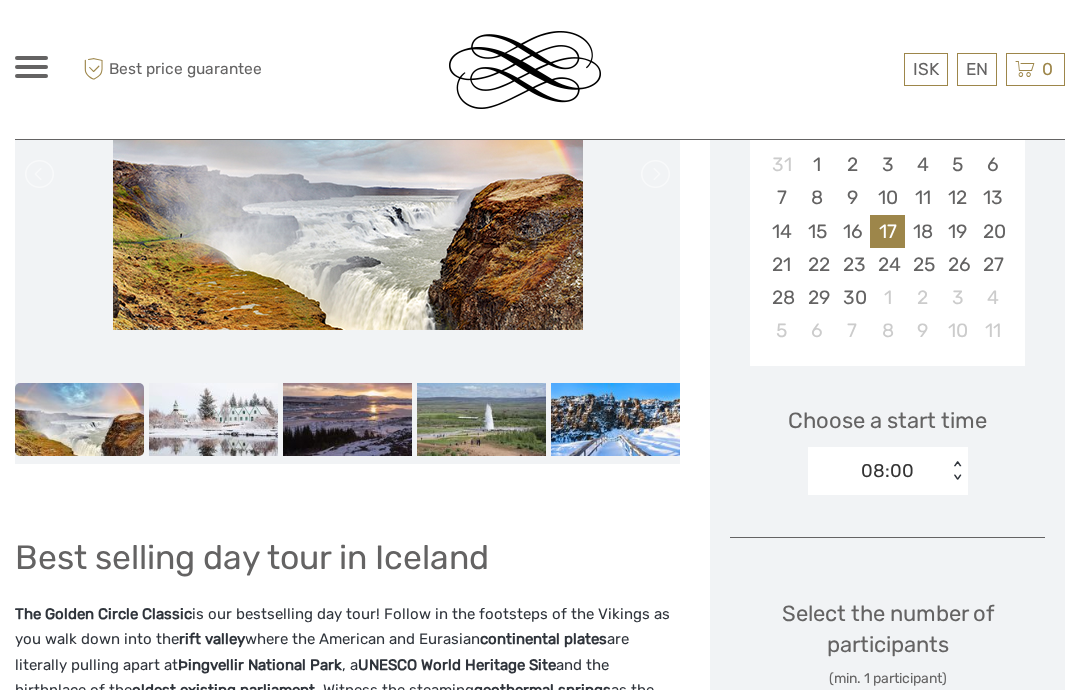 click on "+" at bounding box center [1030, 725] 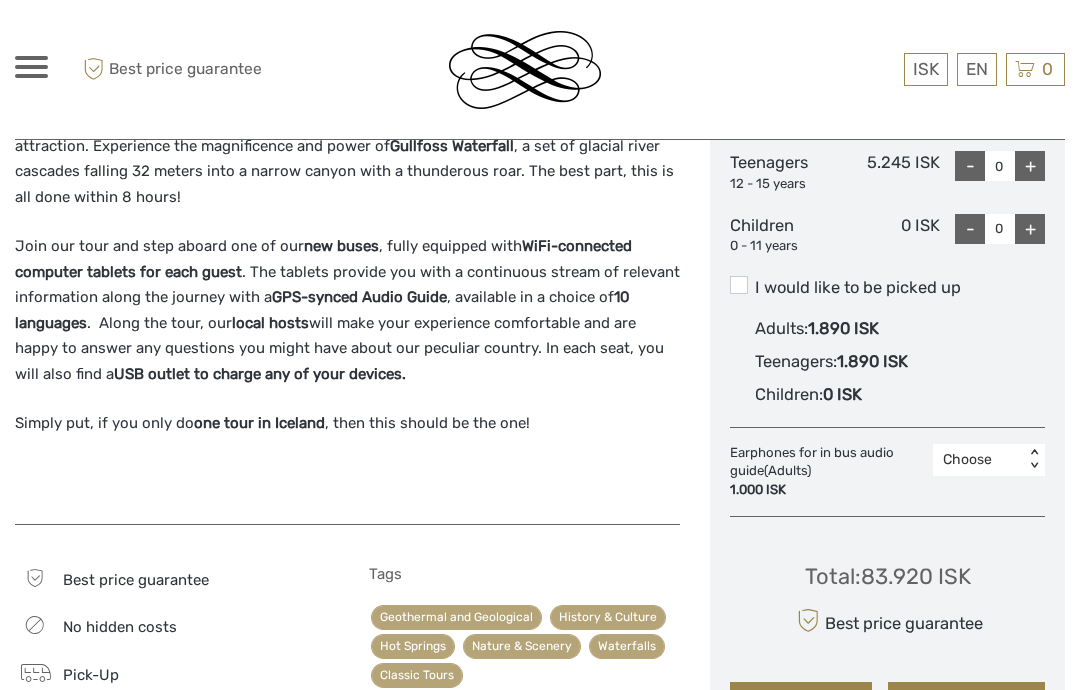 scroll, scrollTop: 1060, scrollLeft: 0, axis: vertical 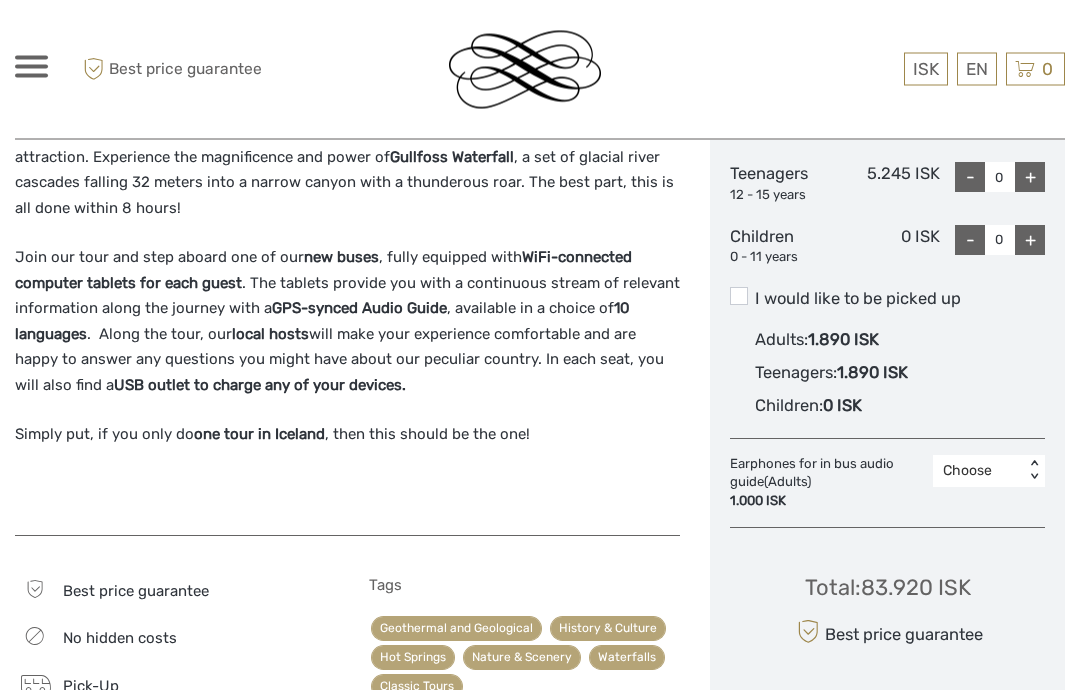 click at bounding box center (739, 297) 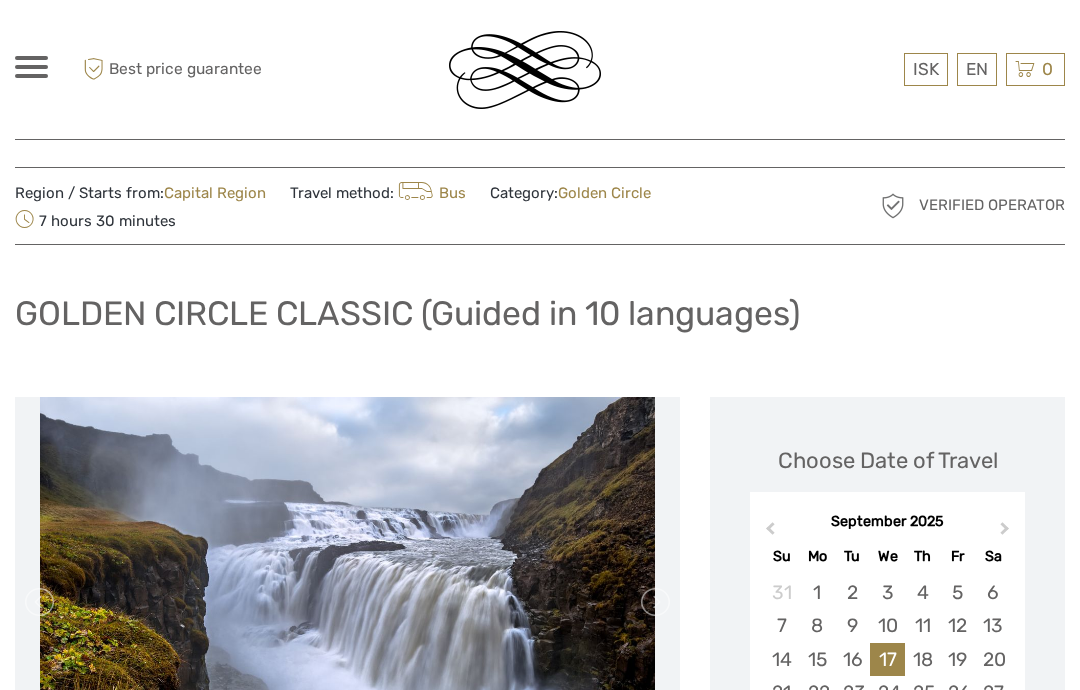 scroll, scrollTop: 0, scrollLeft: 0, axis: both 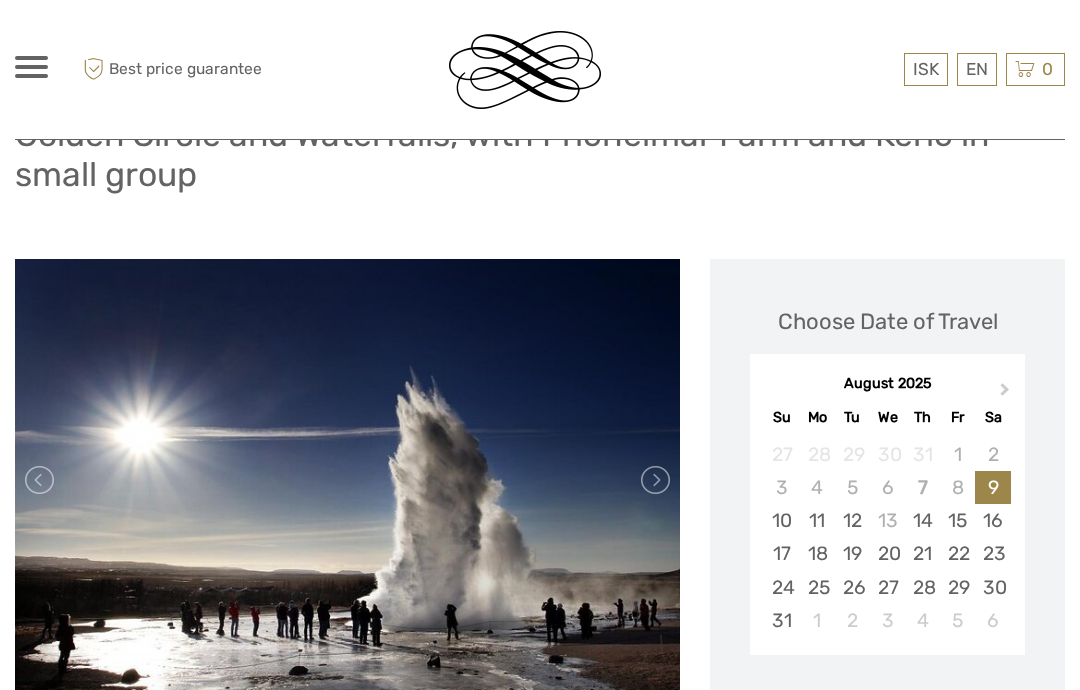 click on "Next Month" at bounding box center (1007, 395) 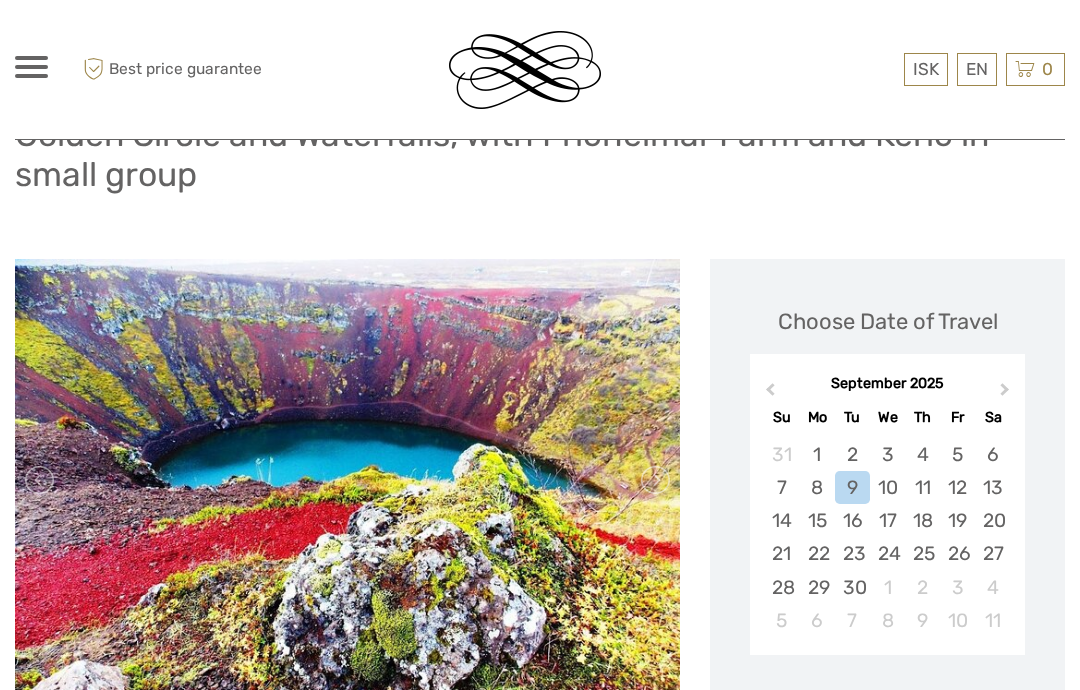 click on "17" at bounding box center [887, 520] 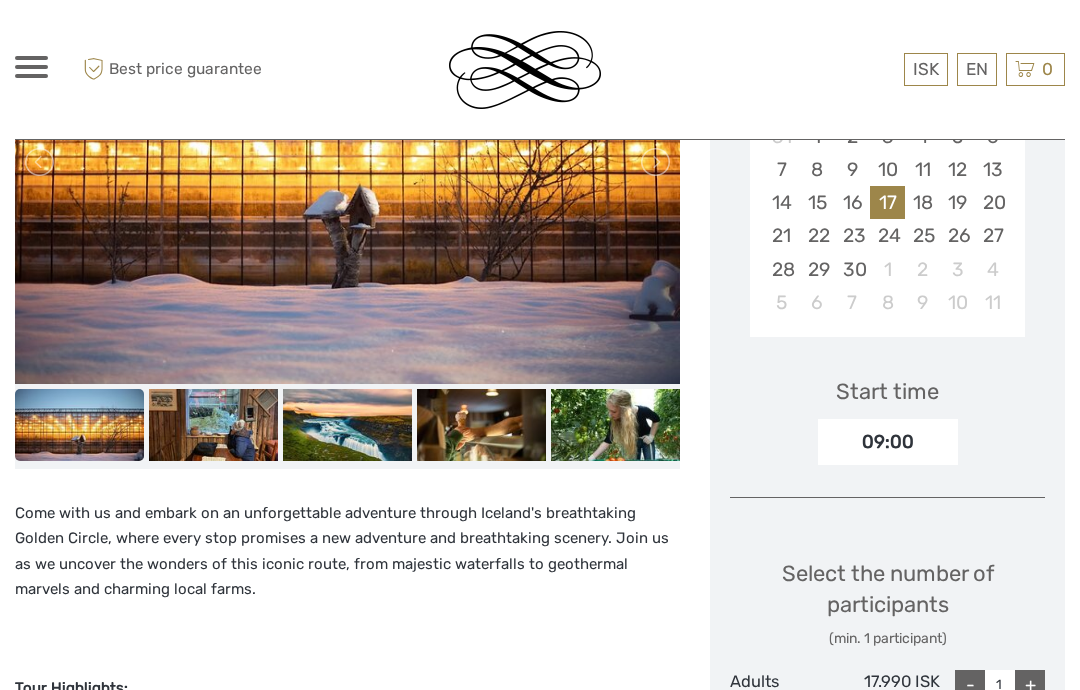 scroll, scrollTop: 515, scrollLeft: 0, axis: vertical 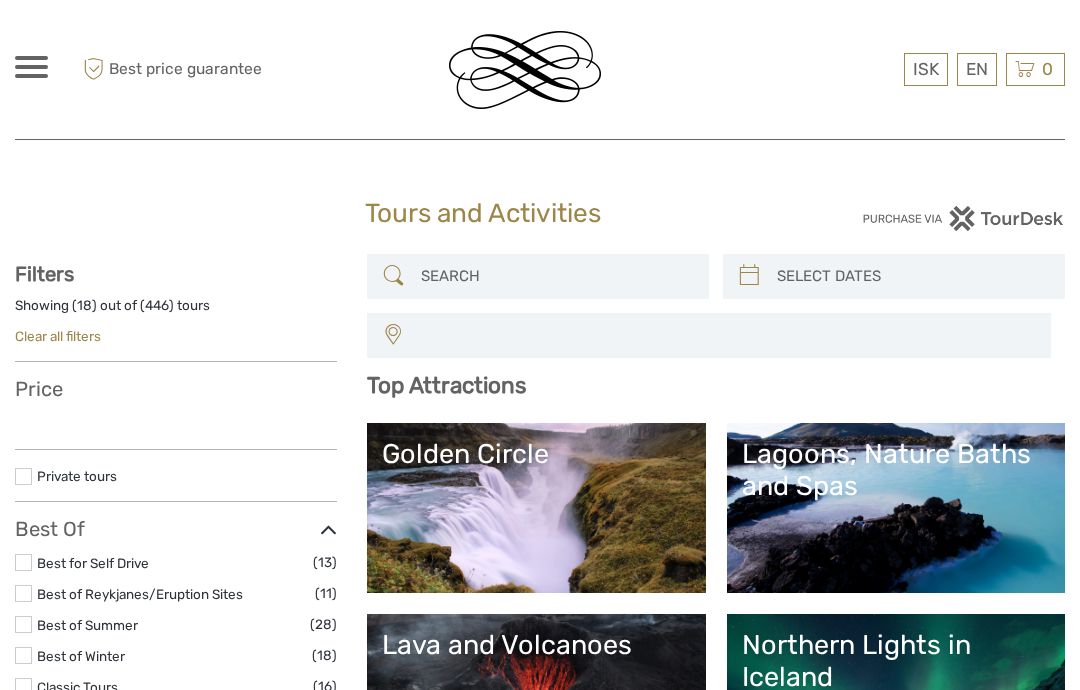 select 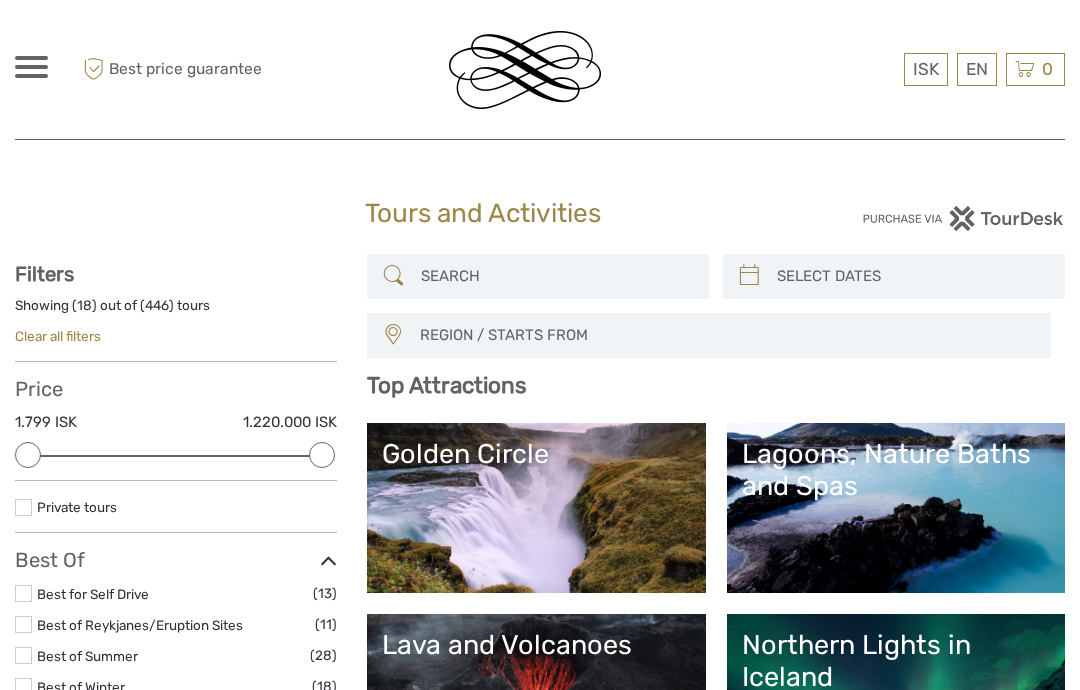 scroll, scrollTop: 0, scrollLeft: 0, axis: both 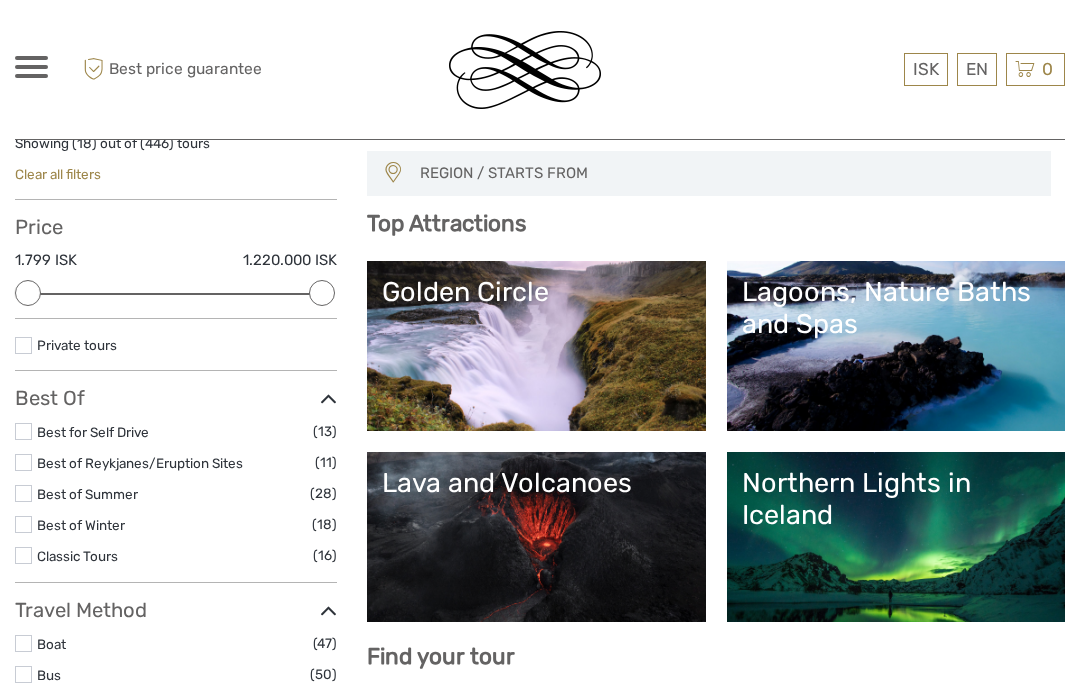 click on "Golden Circle" at bounding box center (536, 346) 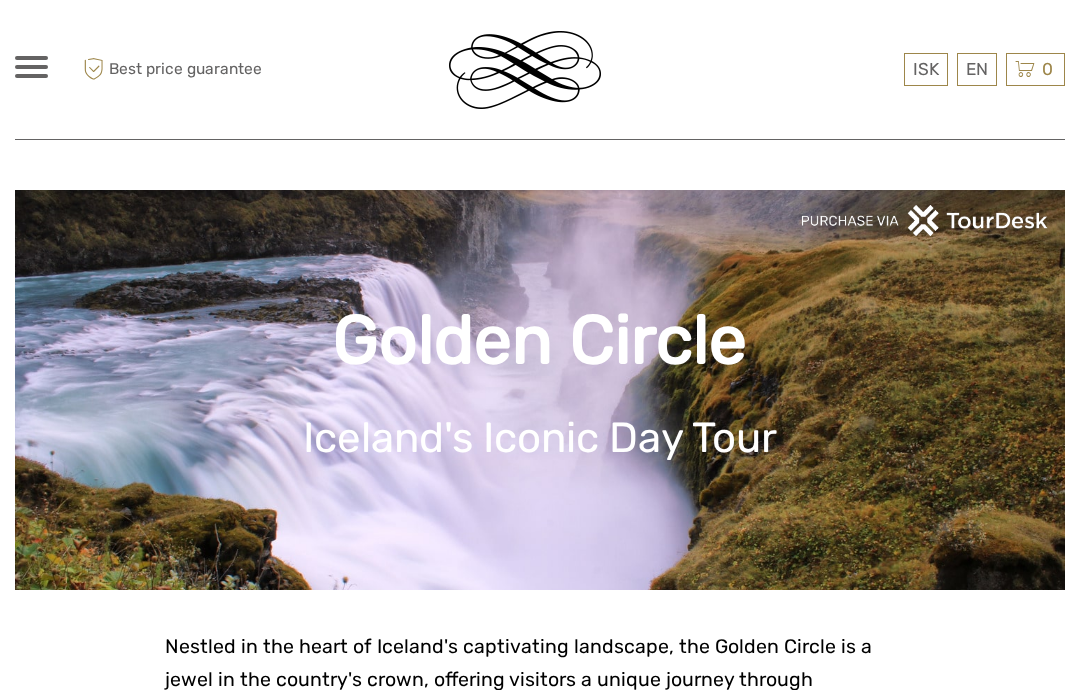 scroll, scrollTop: 0, scrollLeft: 0, axis: both 